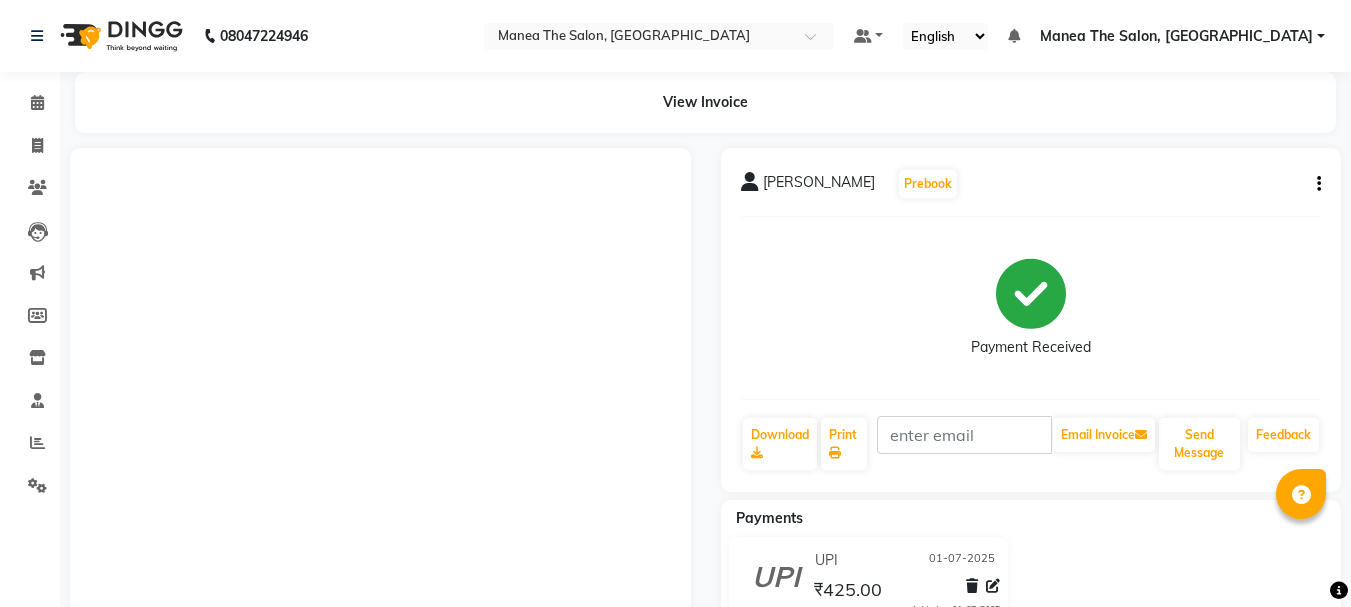 scroll, scrollTop: 0, scrollLeft: 0, axis: both 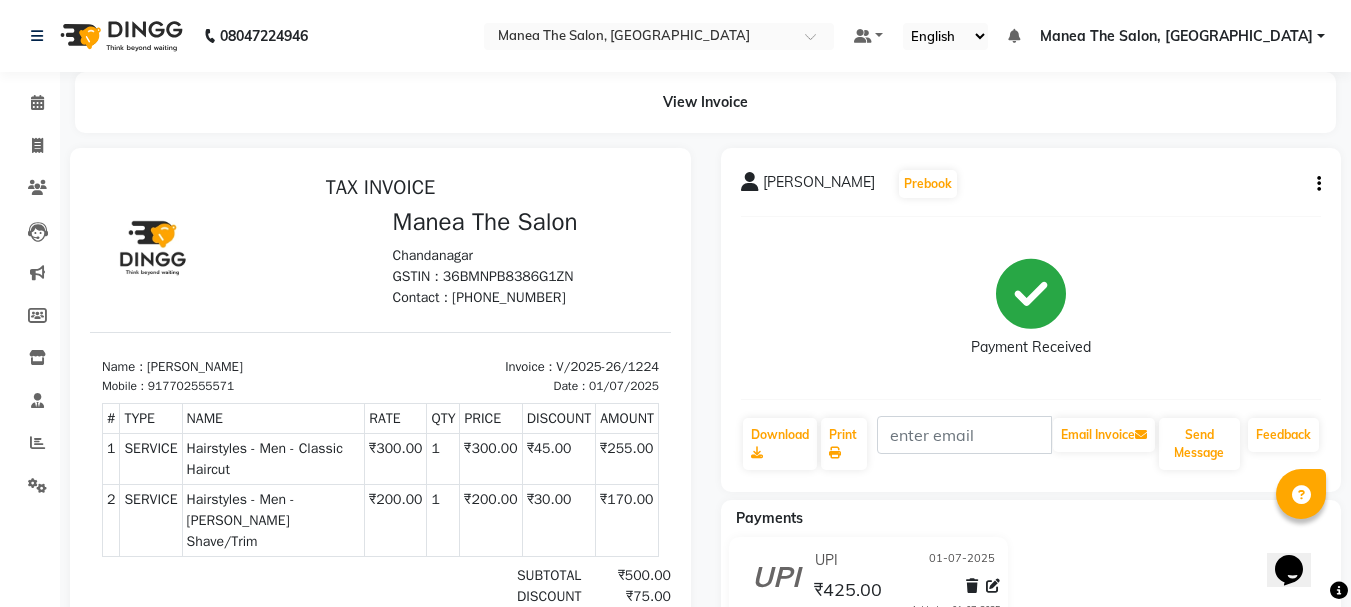 drag, startPoint x: 869, startPoint y: 265, endPoint x: 732, endPoint y: 275, distance: 137.36447 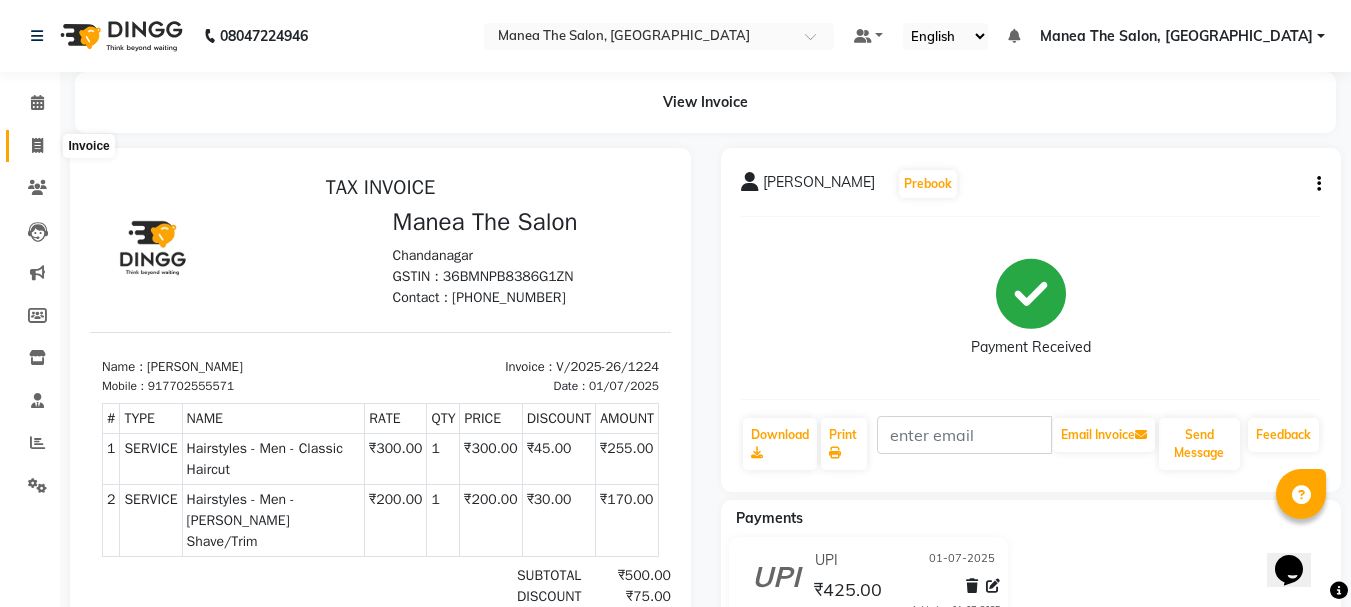 drag, startPoint x: 732, startPoint y: 275, endPoint x: 42, endPoint y: 143, distance: 702.51263 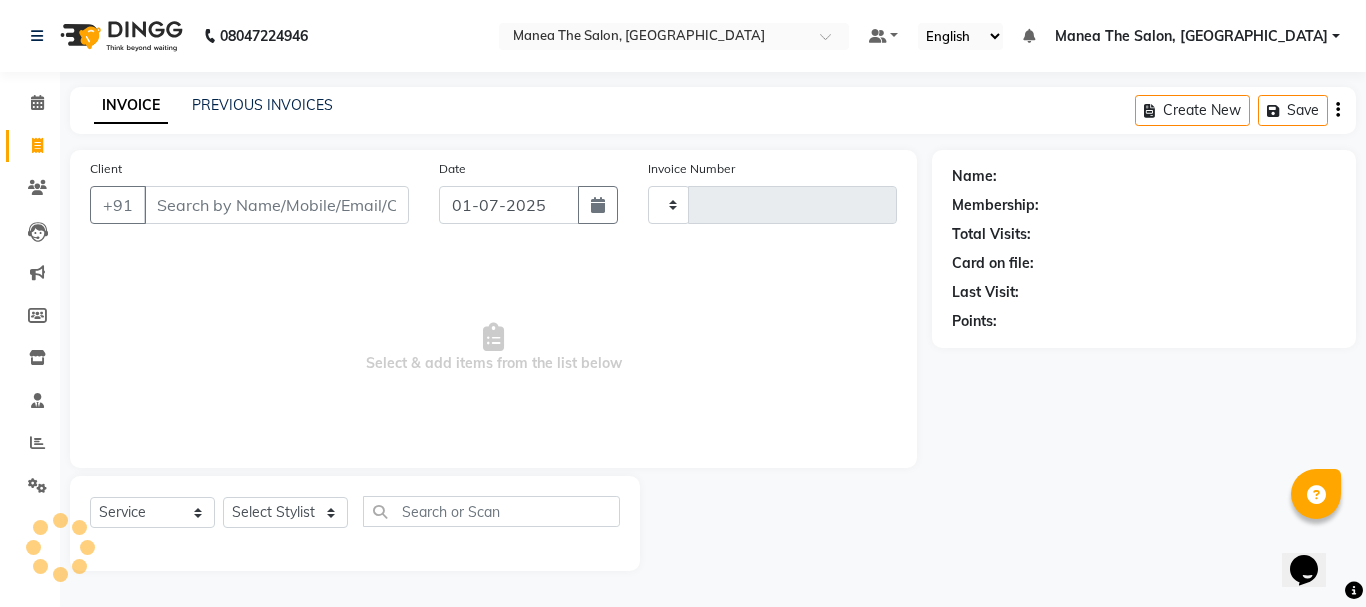 type on "1225" 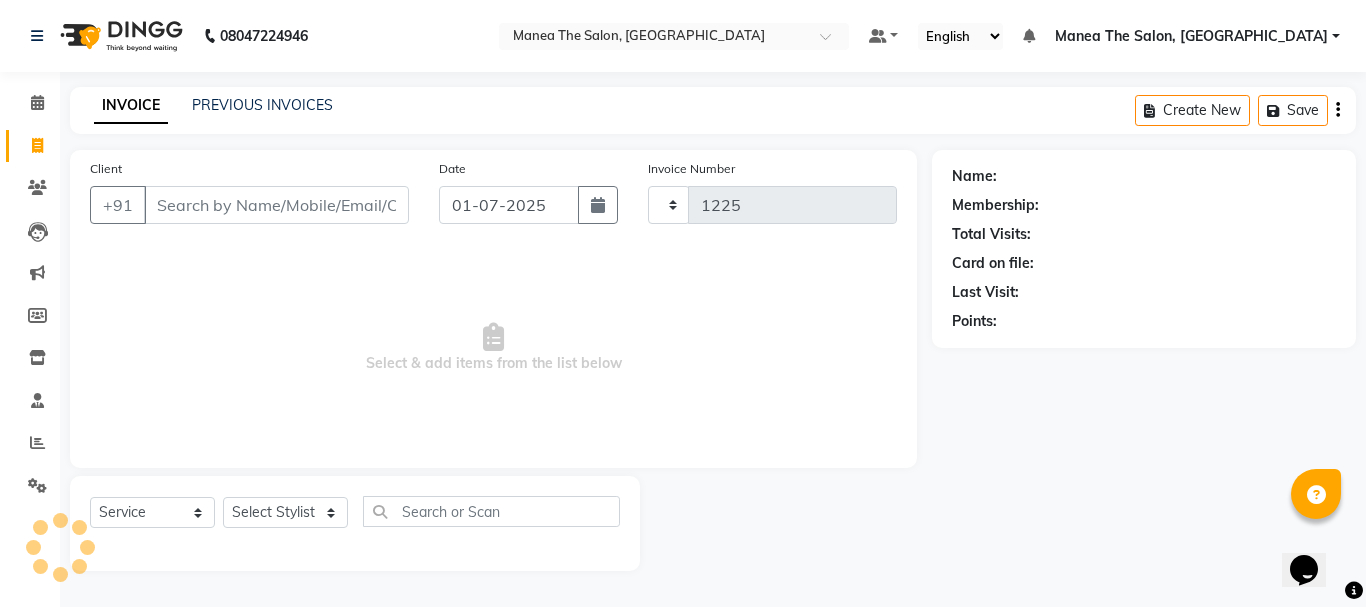 select on "7351" 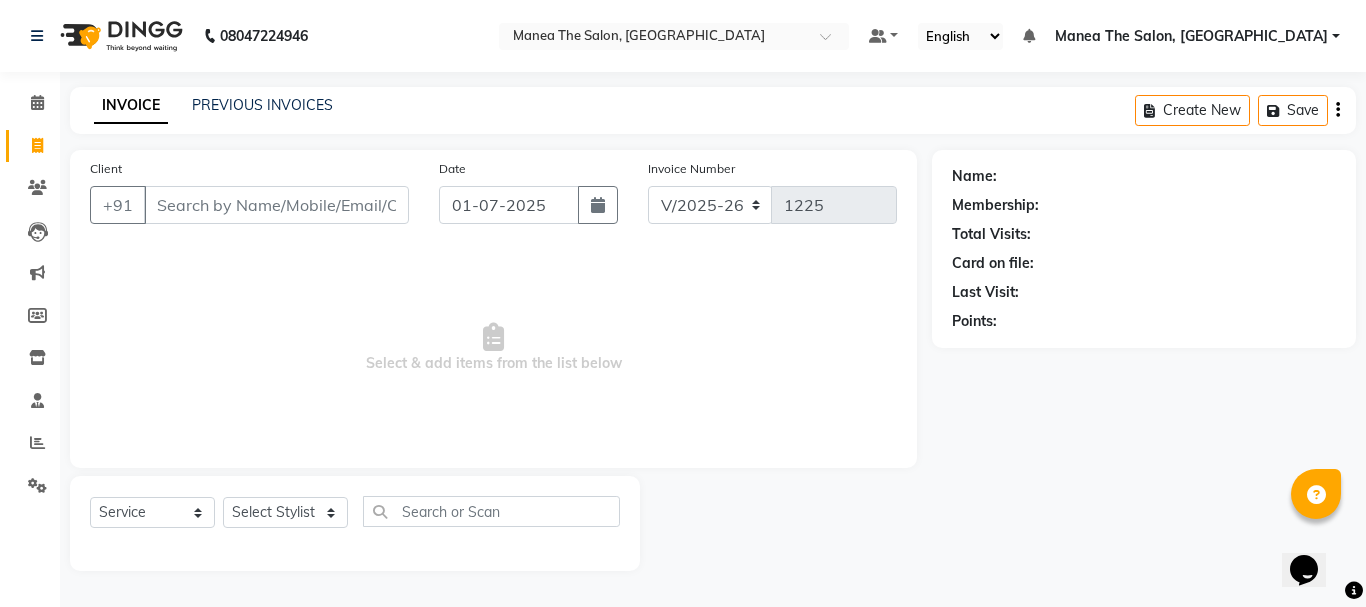 click on "Client" at bounding box center (276, 205) 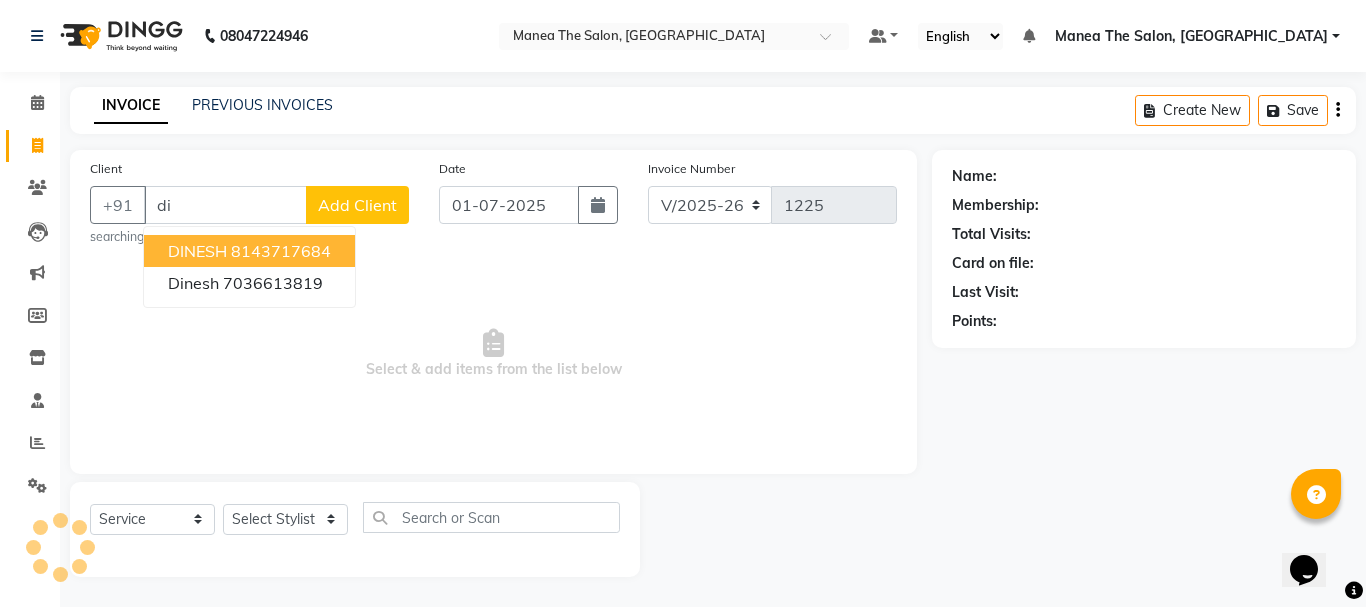 type on "d" 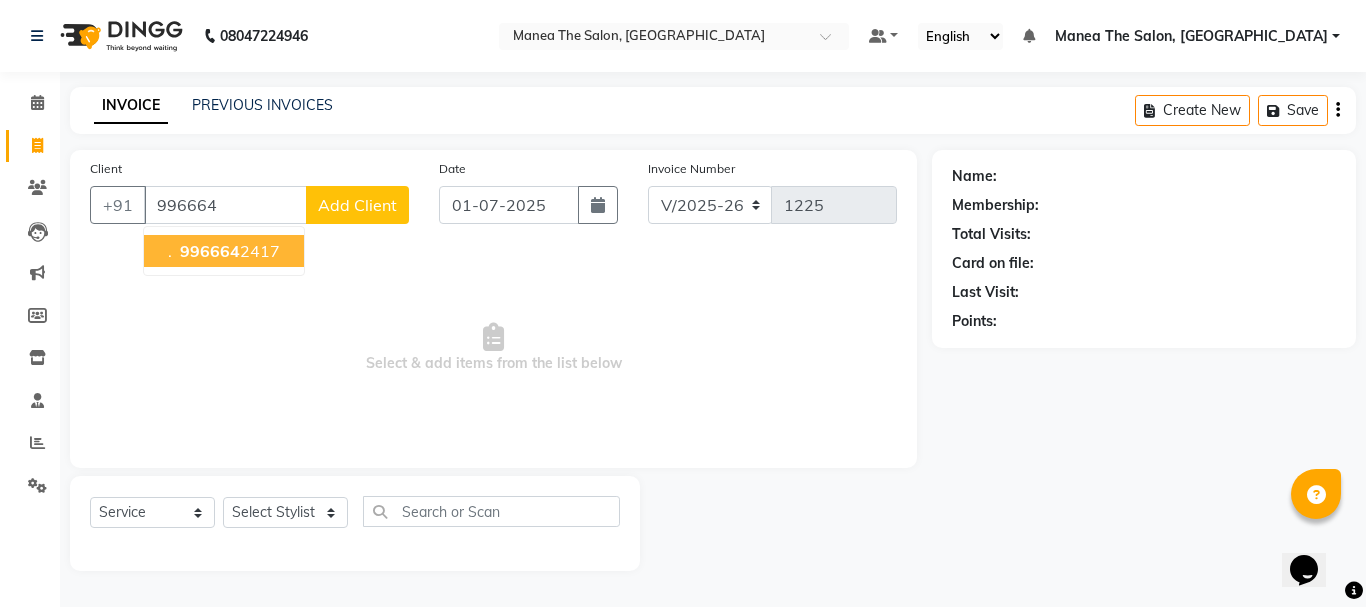 click on "996664" at bounding box center [210, 251] 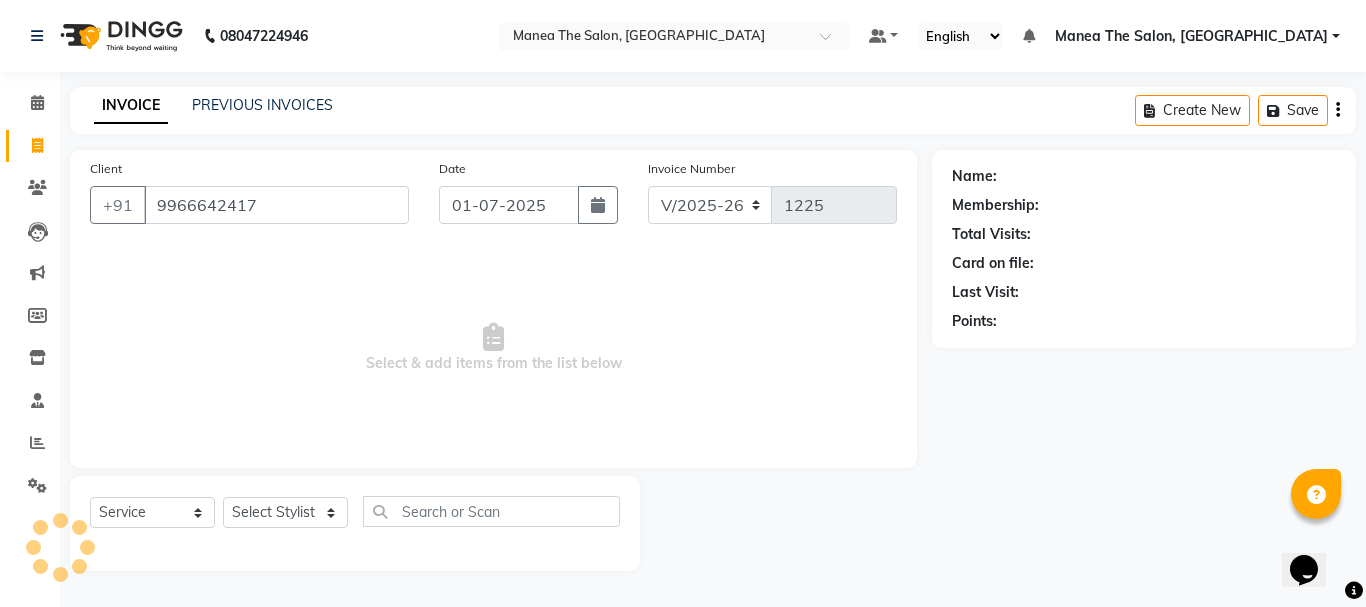 type on "9966642417" 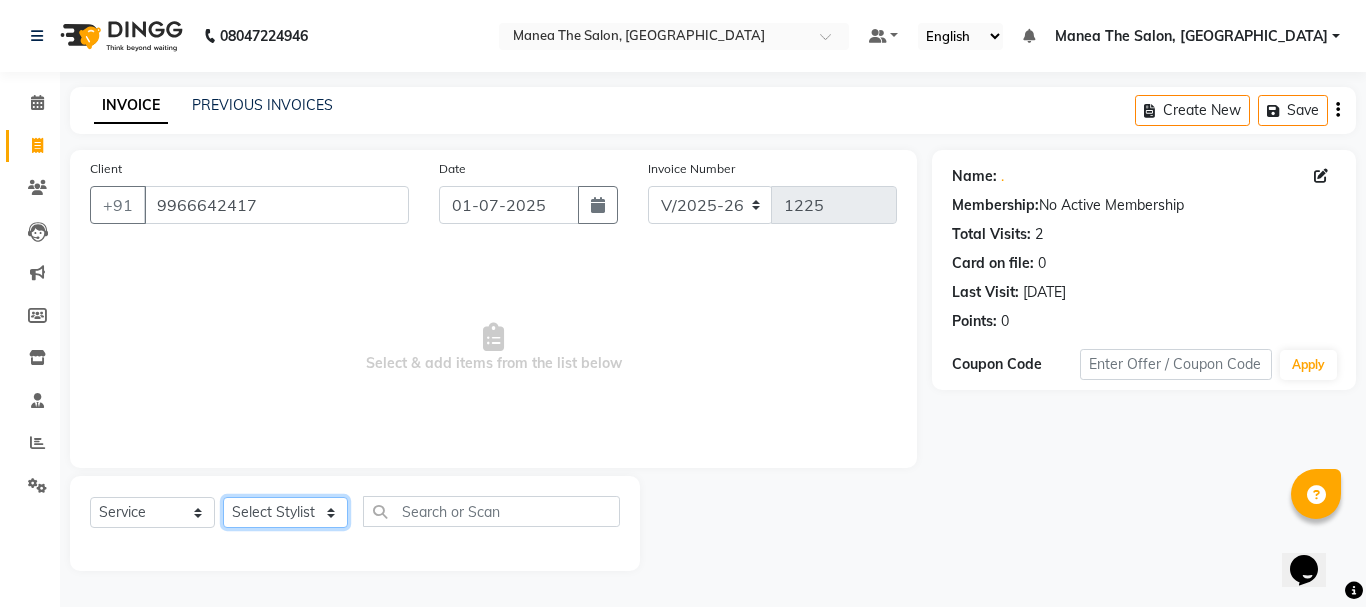 click on "Select Stylist aman [PERSON_NAME] DIVYA [PERSON_NAME] [PERSON_NAME]" 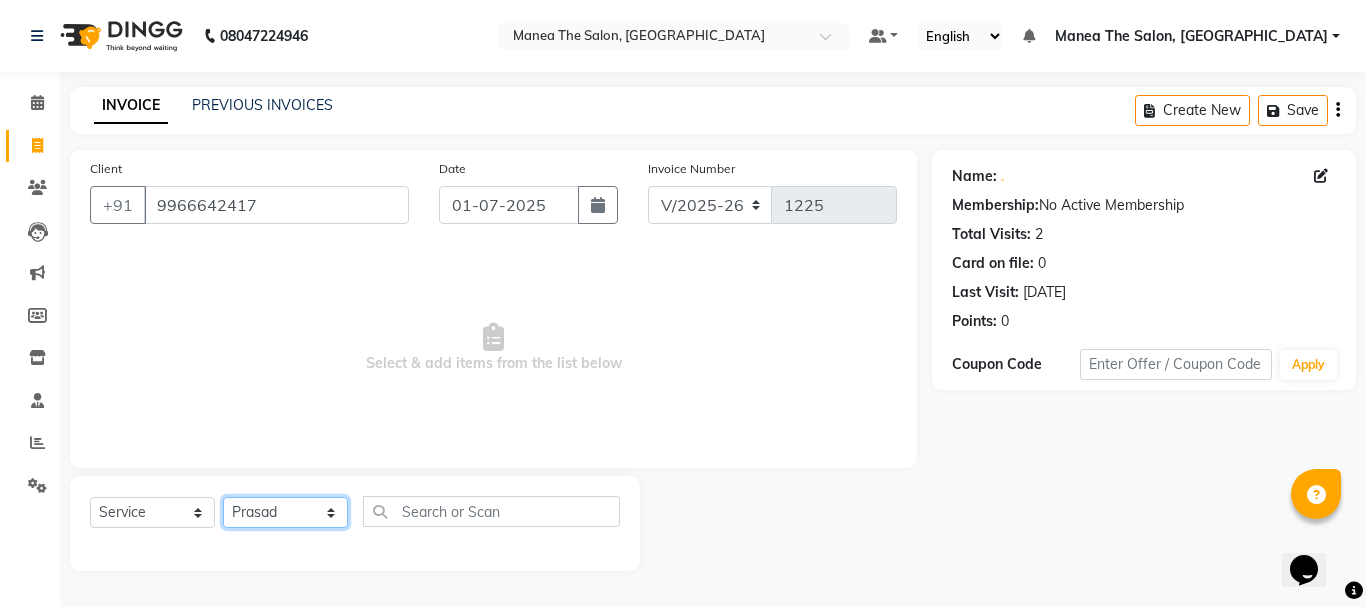 click on "Select Stylist aman [PERSON_NAME] DIVYA [PERSON_NAME] [PERSON_NAME]" 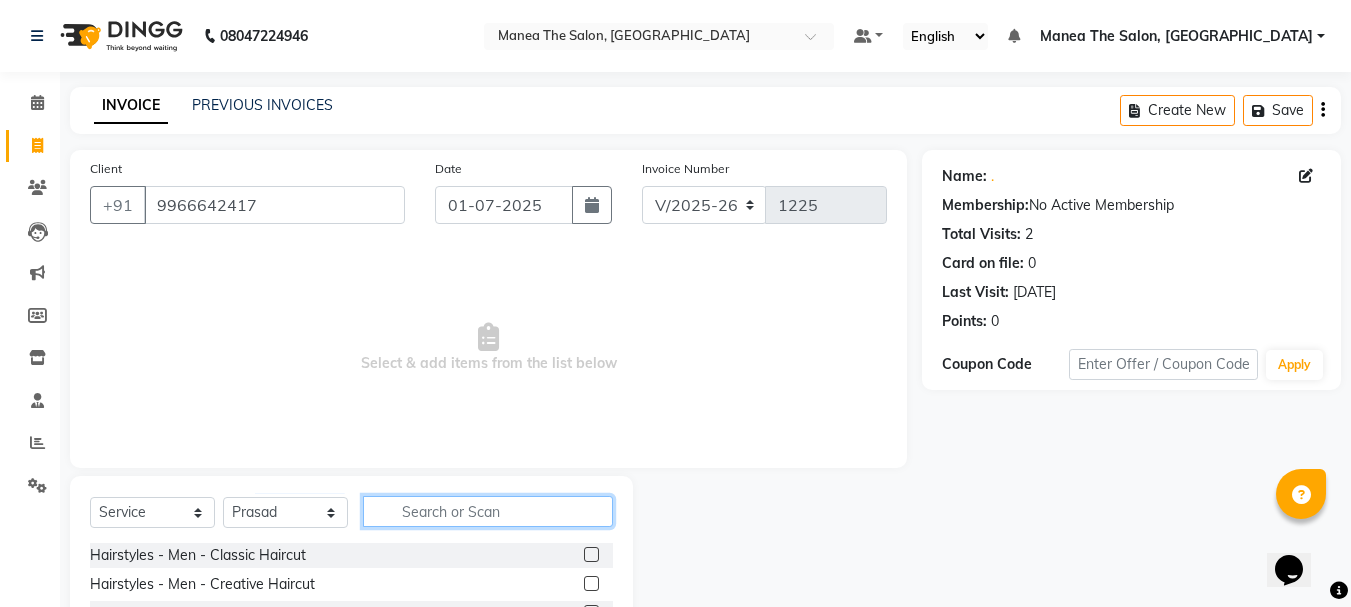 click 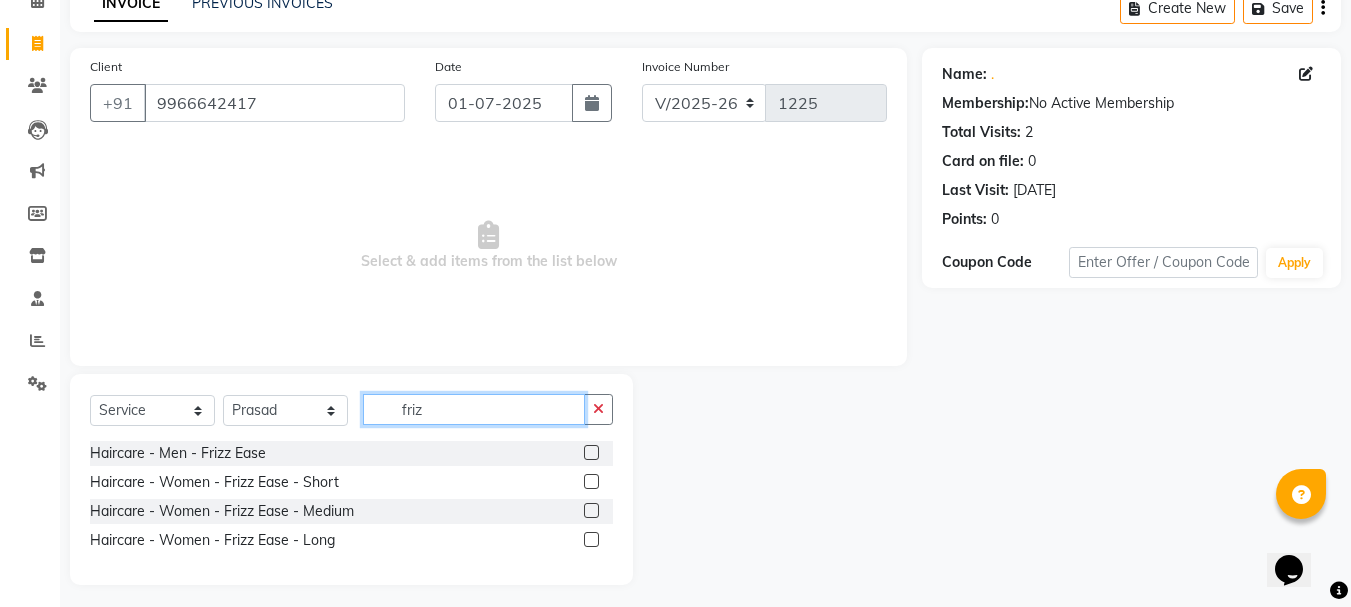 scroll, scrollTop: 110, scrollLeft: 0, axis: vertical 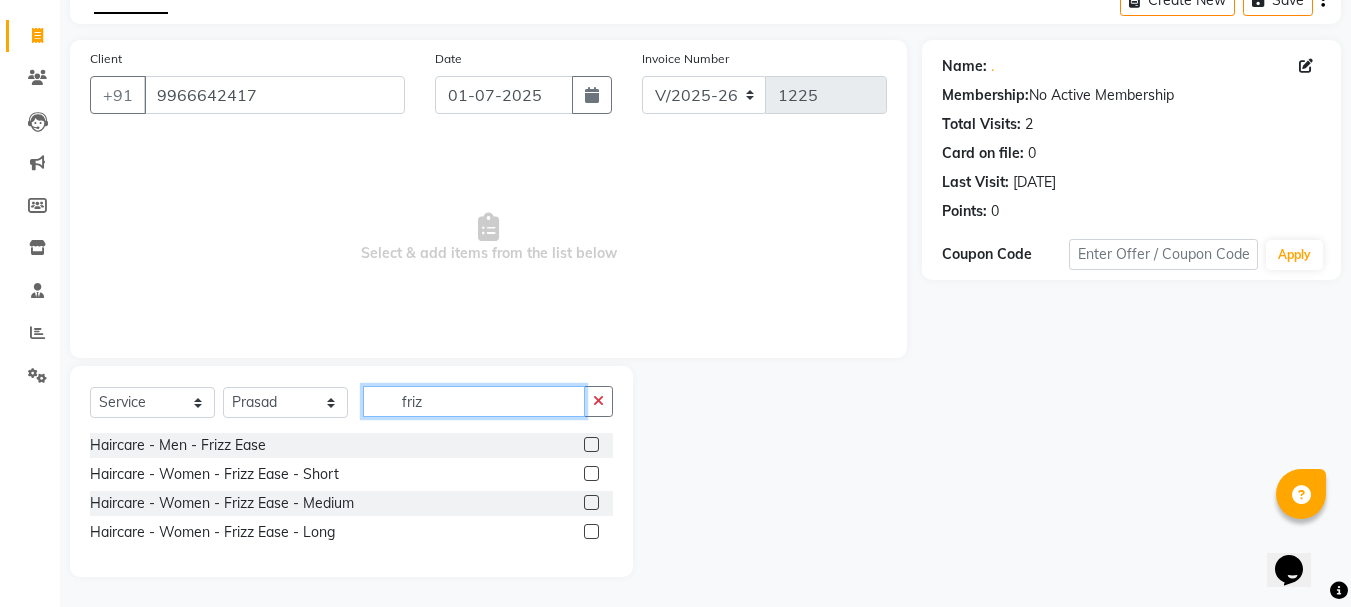 type on "friz" 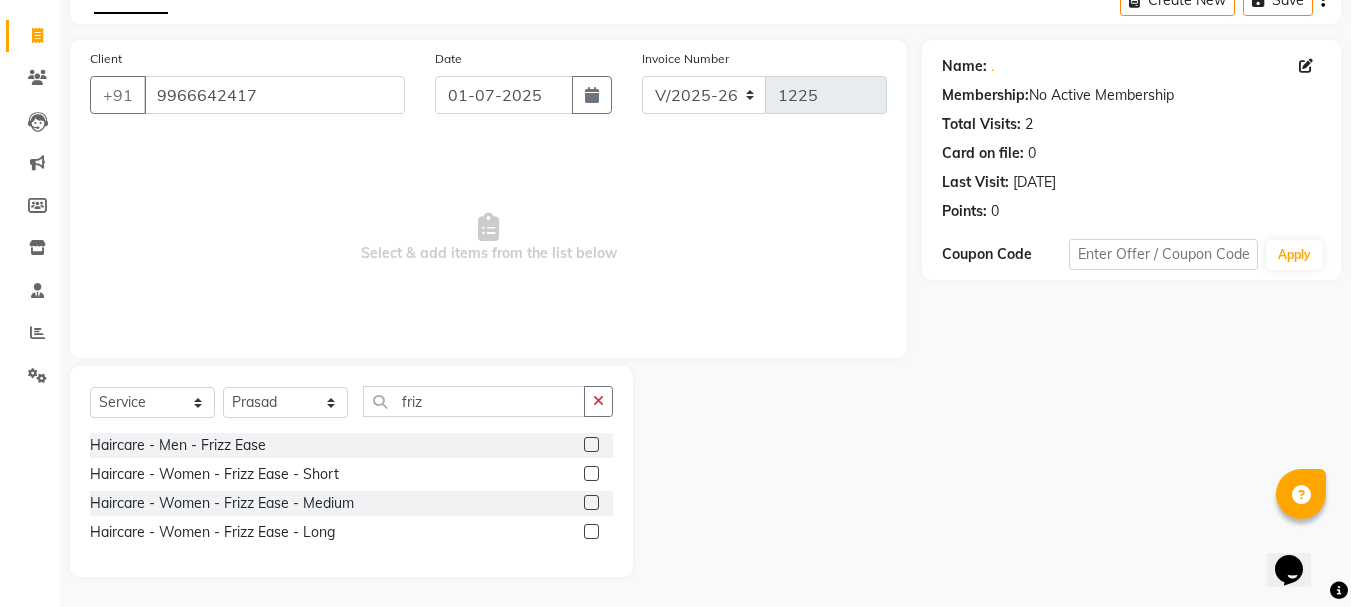 click 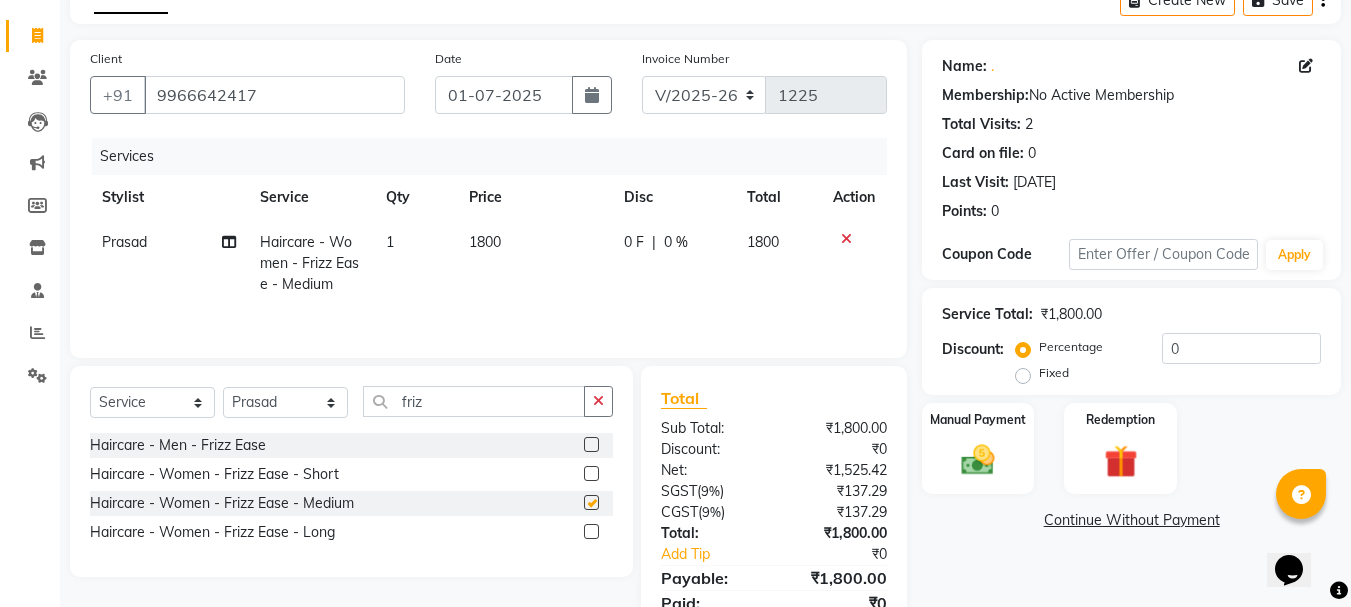 checkbox on "false" 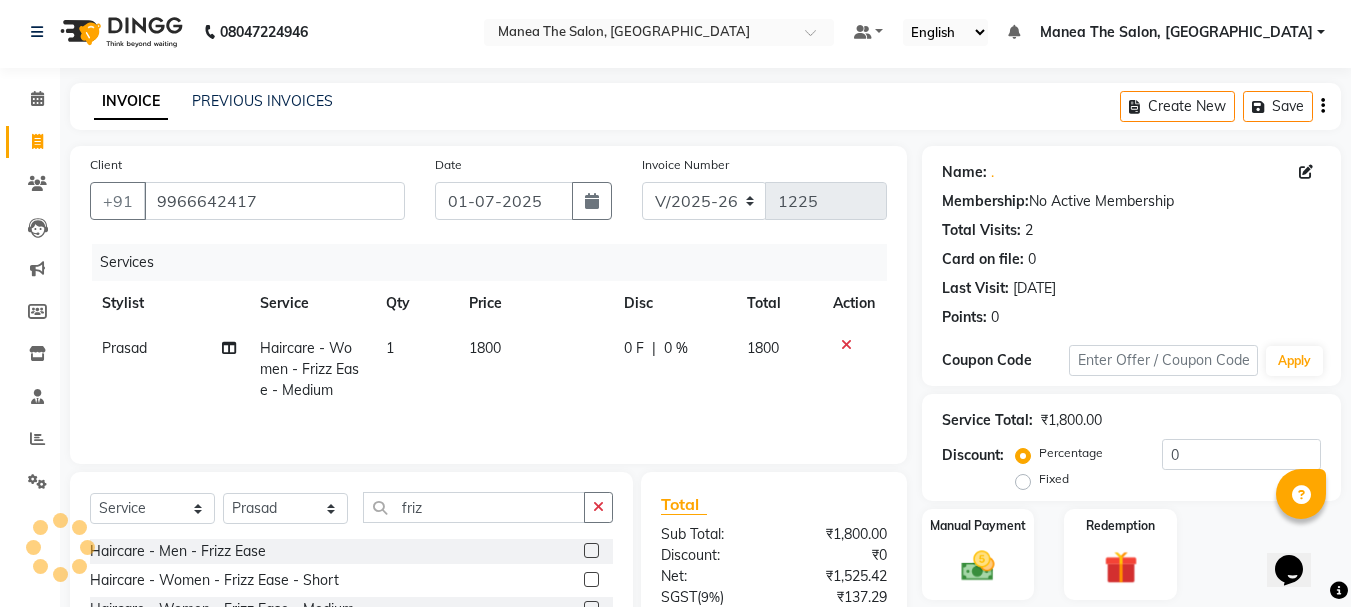 scroll, scrollTop: 0, scrollLeft: 0, axis: both 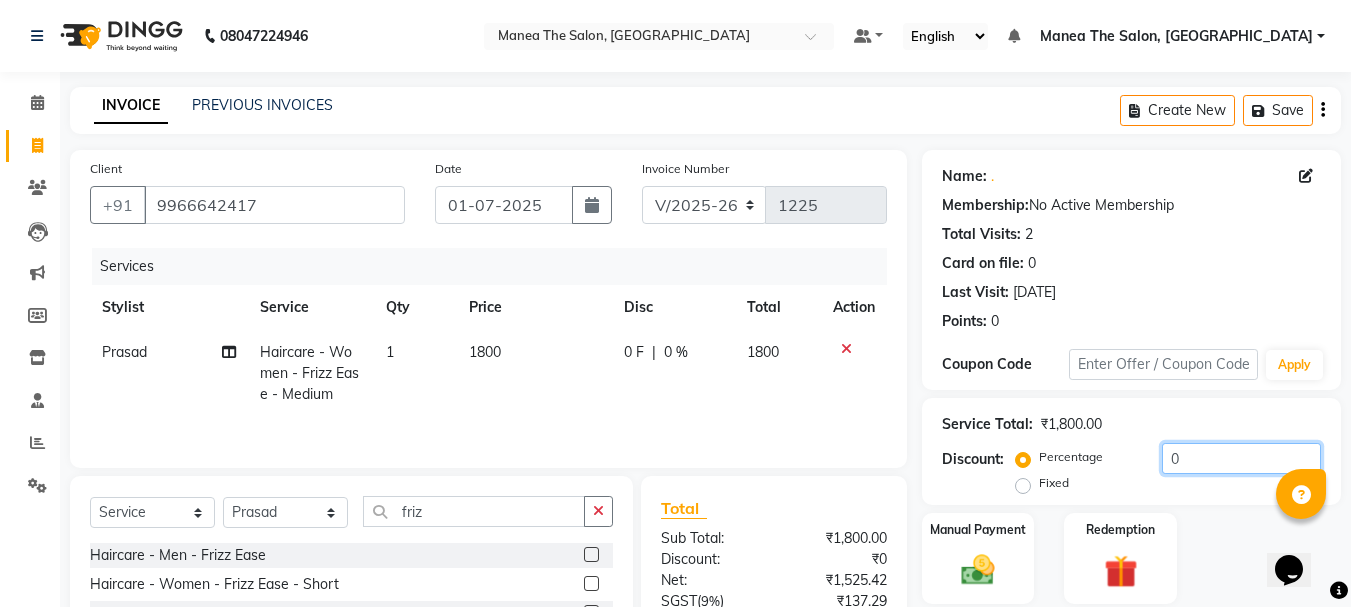click on "0" 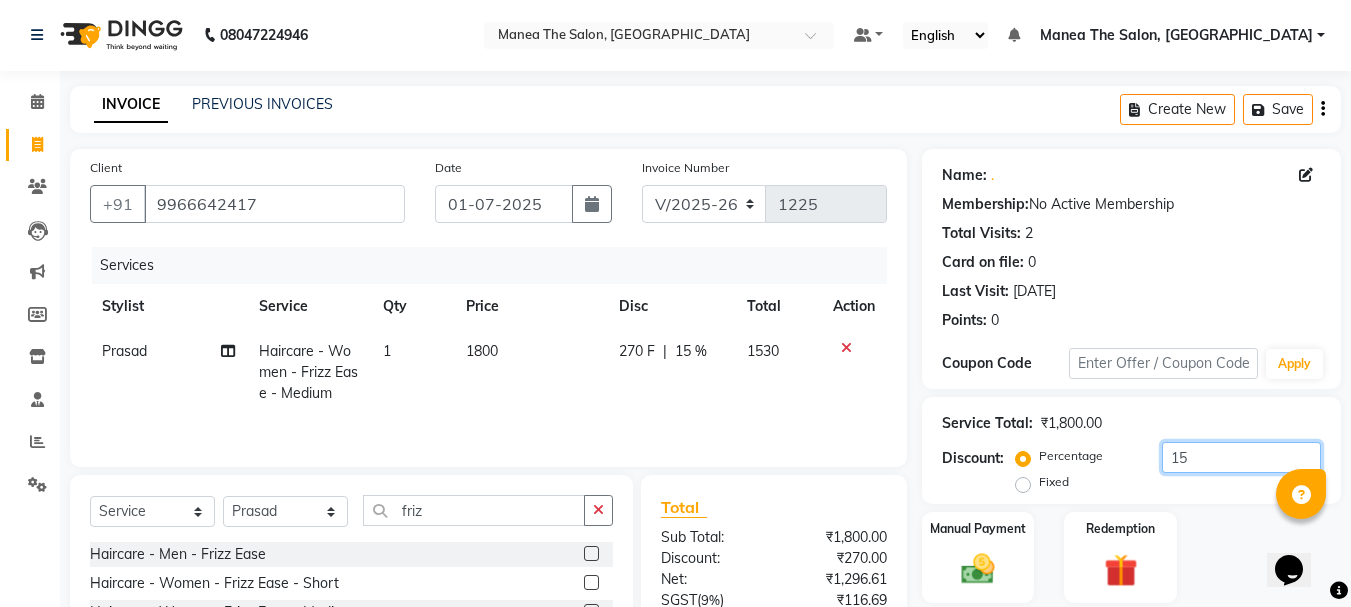 scroll, scrollTop: 0, scrollLeft: 0, axis: both 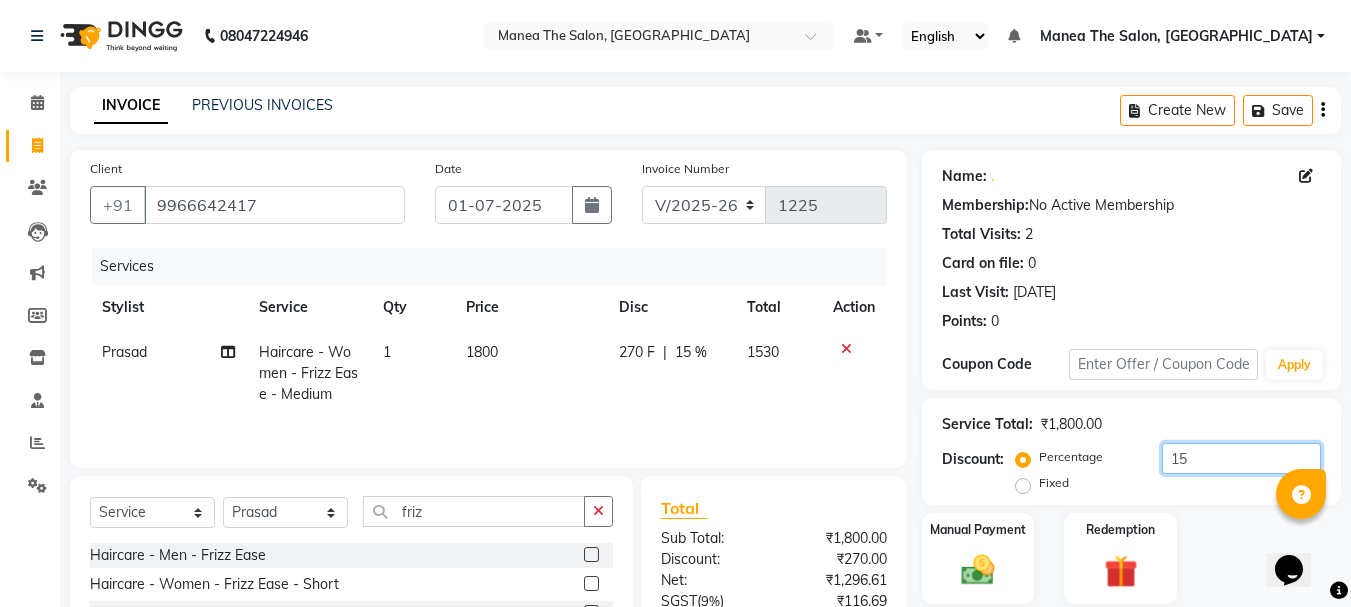 type on "15" 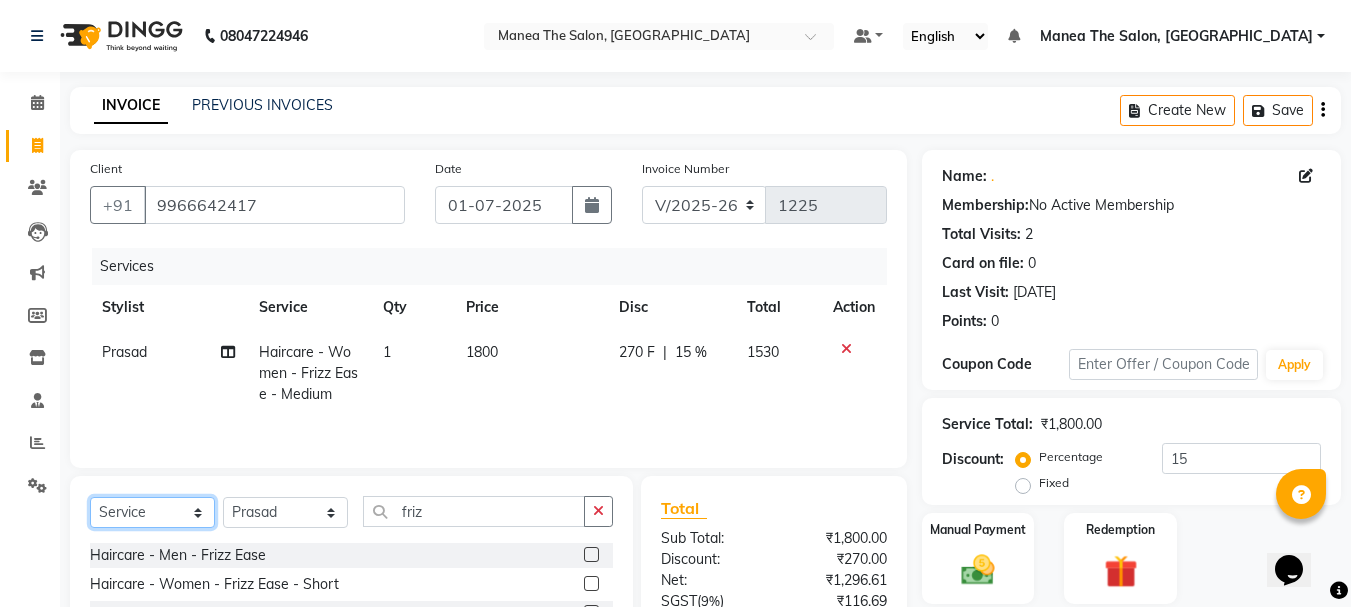 click on "Select  Service  Product  Membership  Package Voucher Prepaid Gift Card" 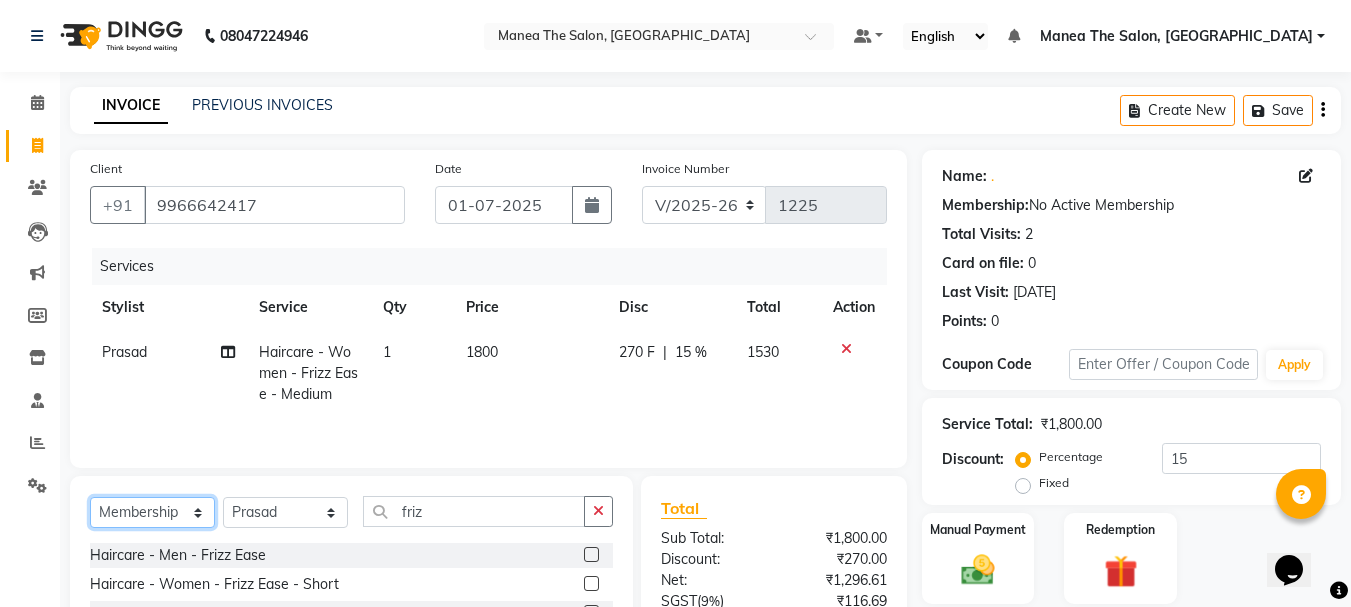 click on "Select  Service  Product  Membership  Package Voucher Prepaid Gift Card" 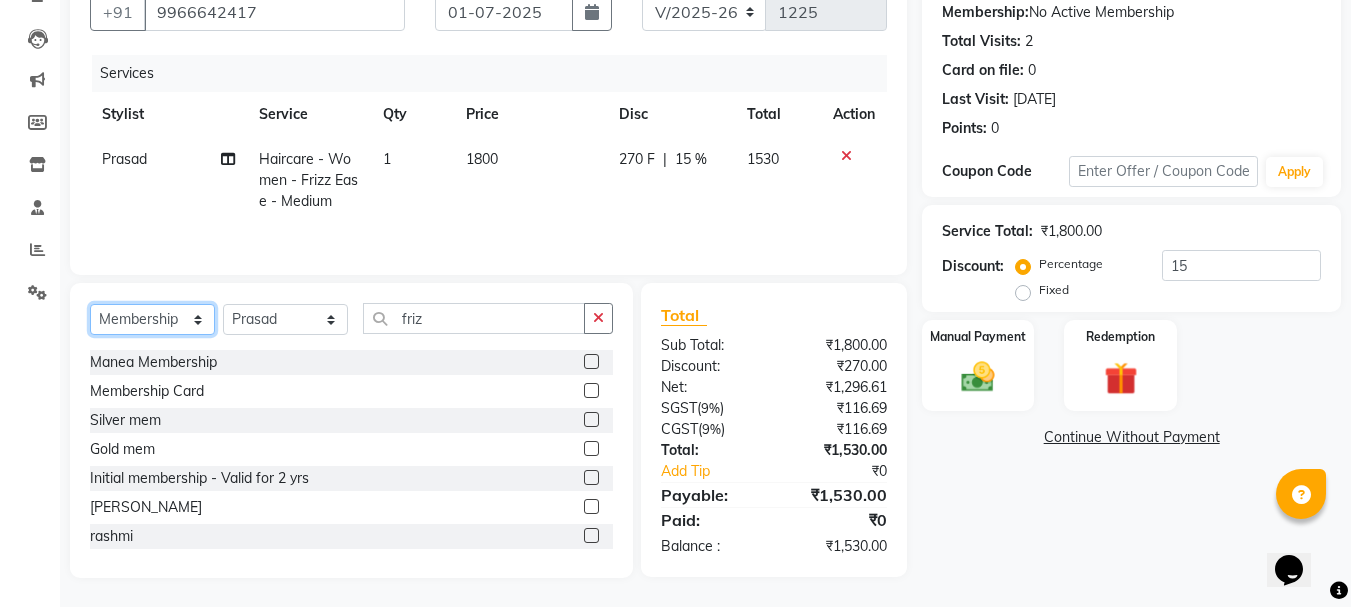 scroll, scrollTop: 194, scrollLeft: 0, axis: vertical 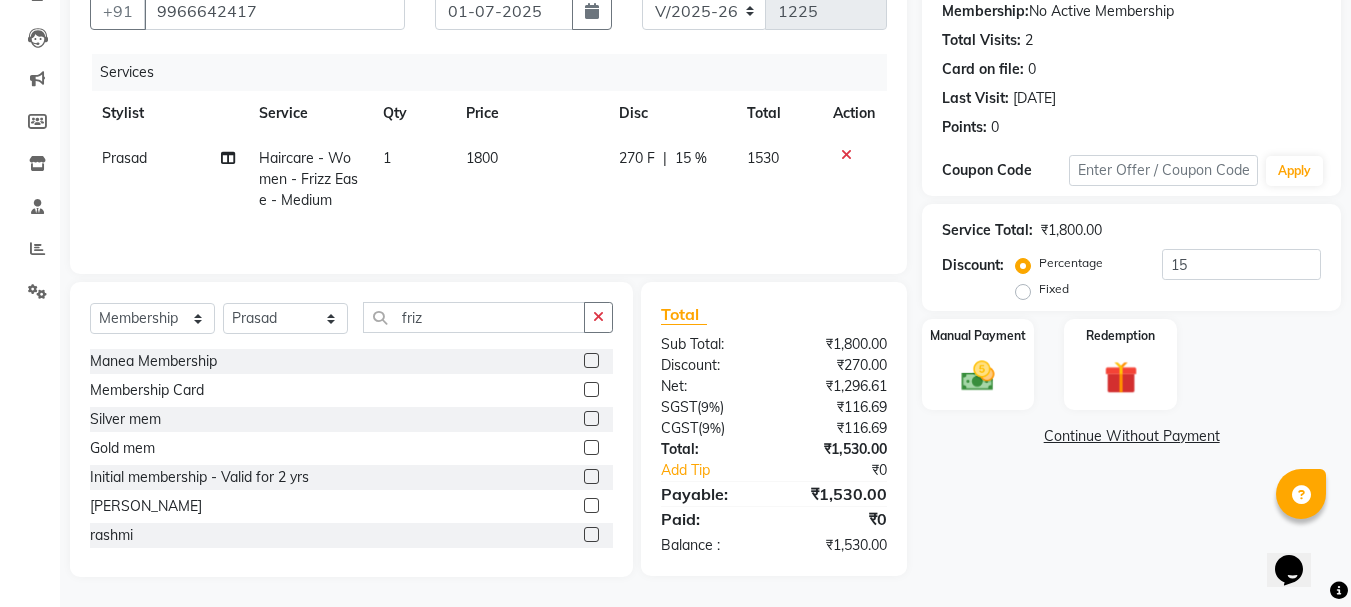 click 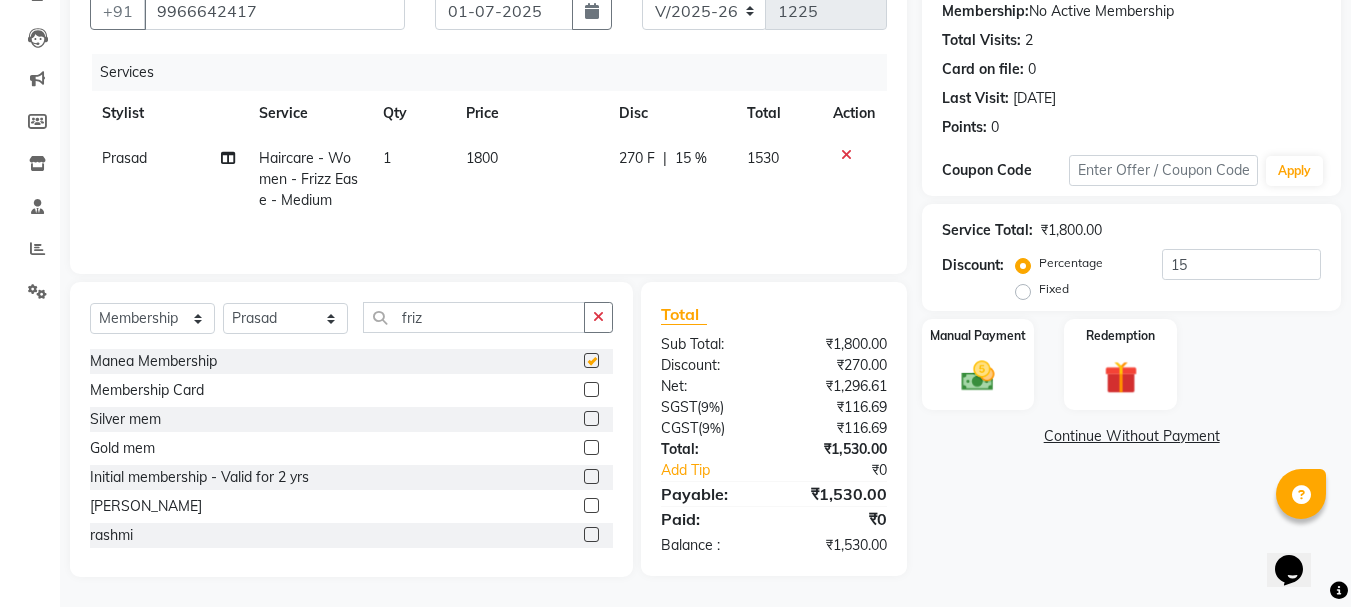 select on "select" 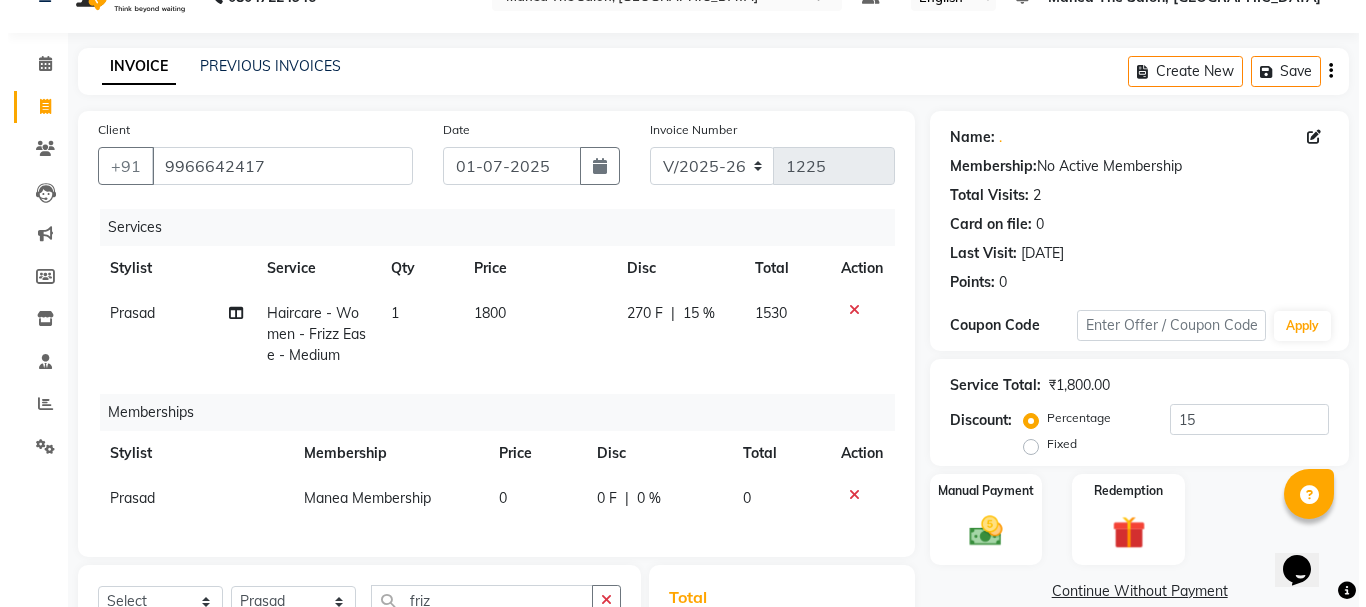 scroll, scrollTop: 0, scrollLeft: 0, axis: both 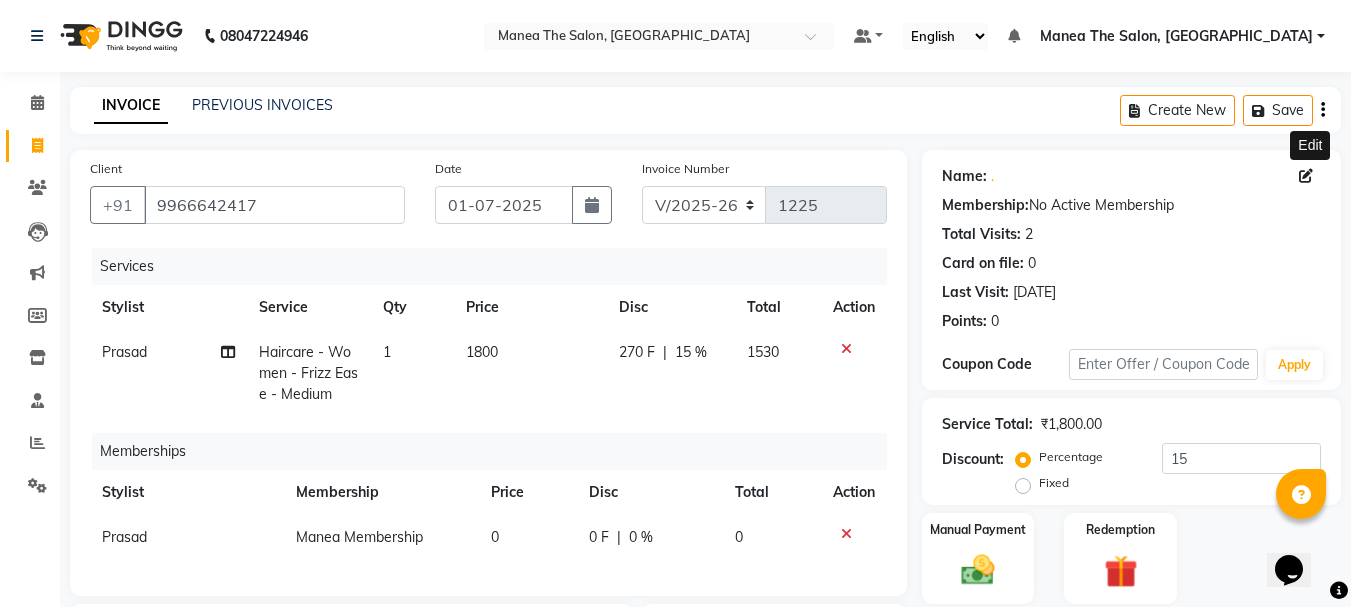 click 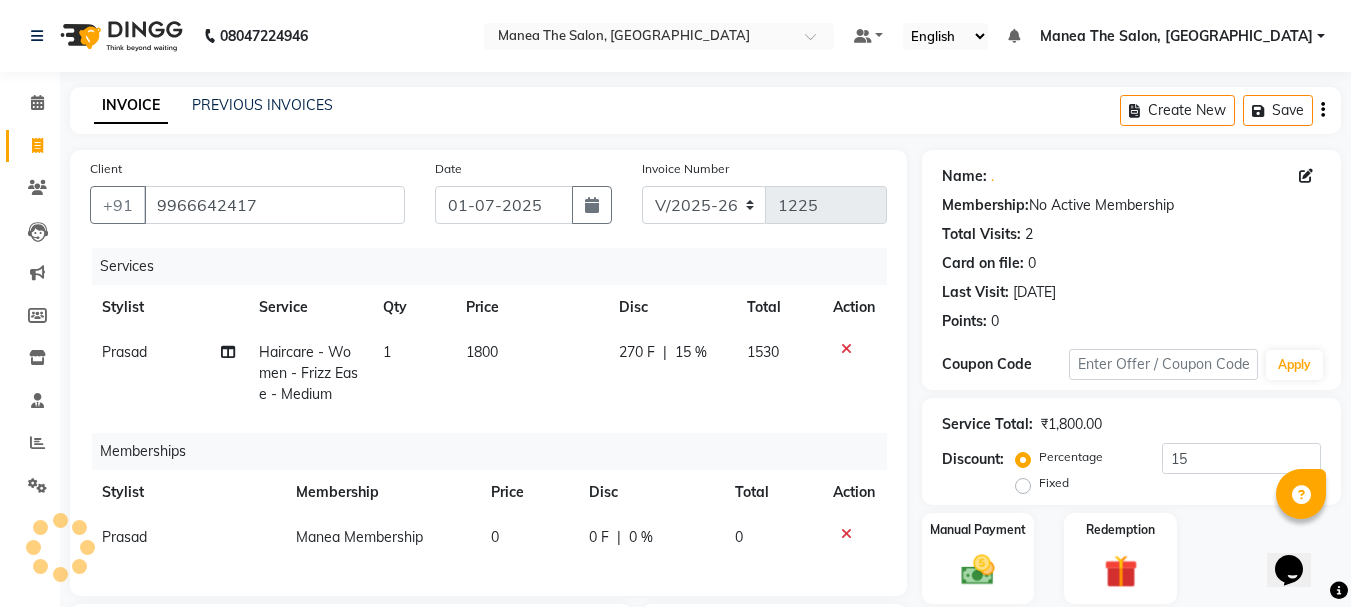 select on "[DEMOGRAPHIC_DATA]" 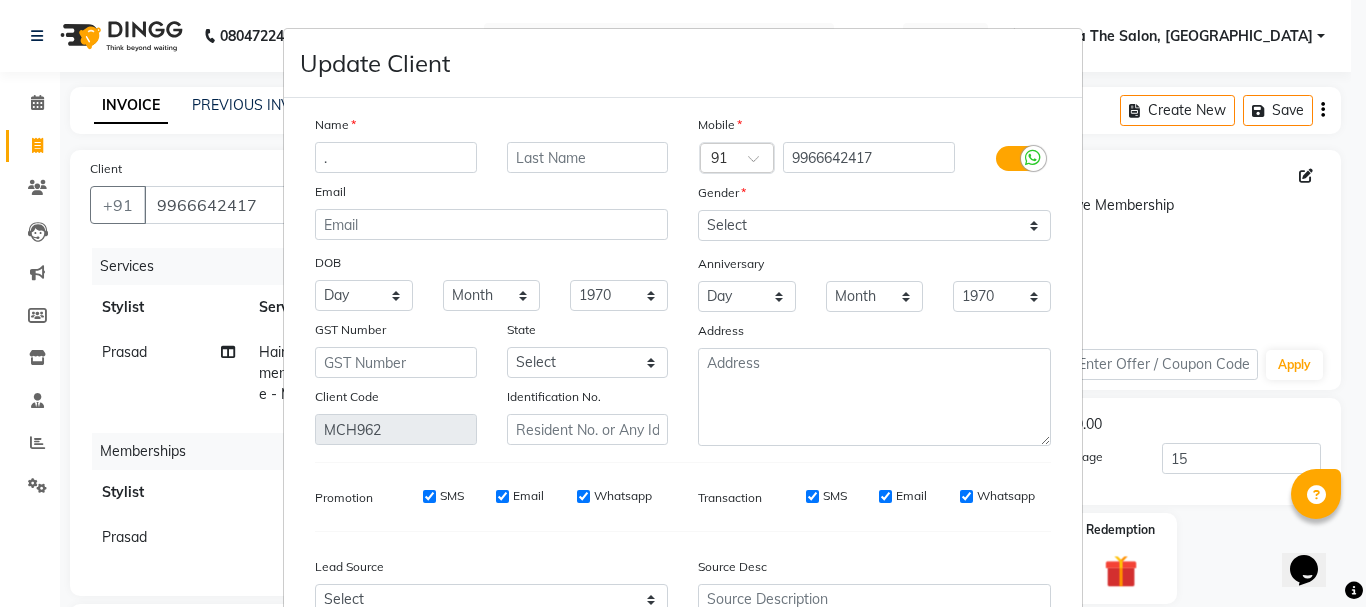 click on "." at bounding box center [396, 157] 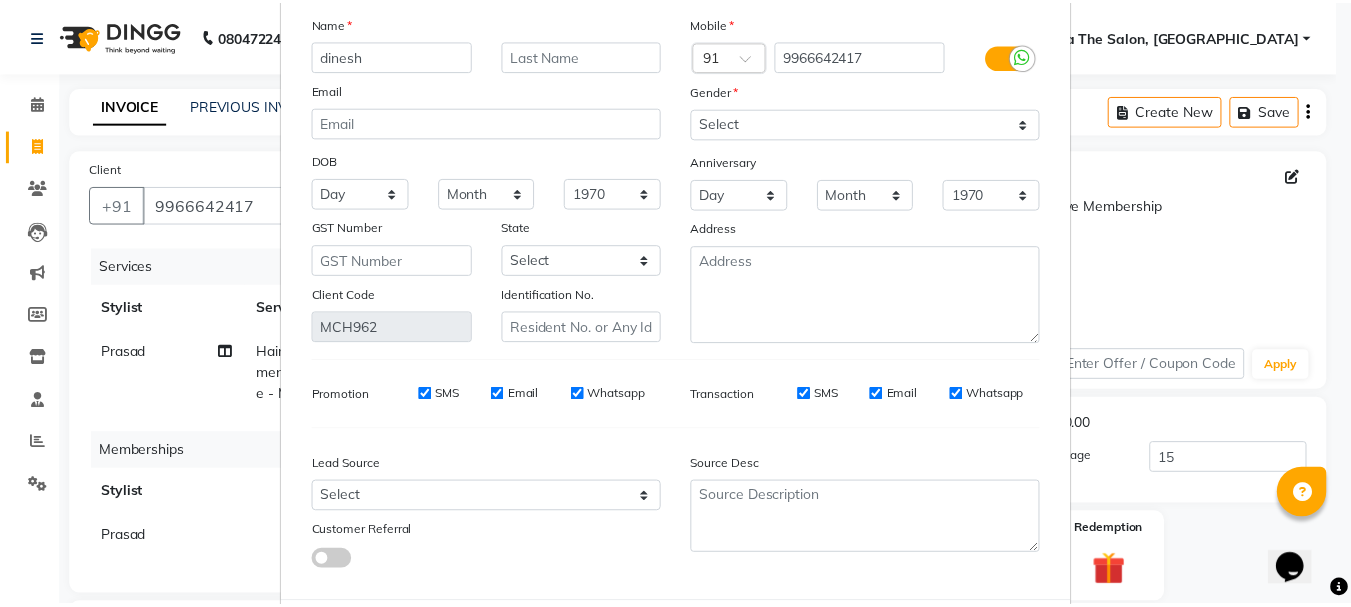 scroll, scrollTop: 206, scrollLeft: 0, axis: vertical 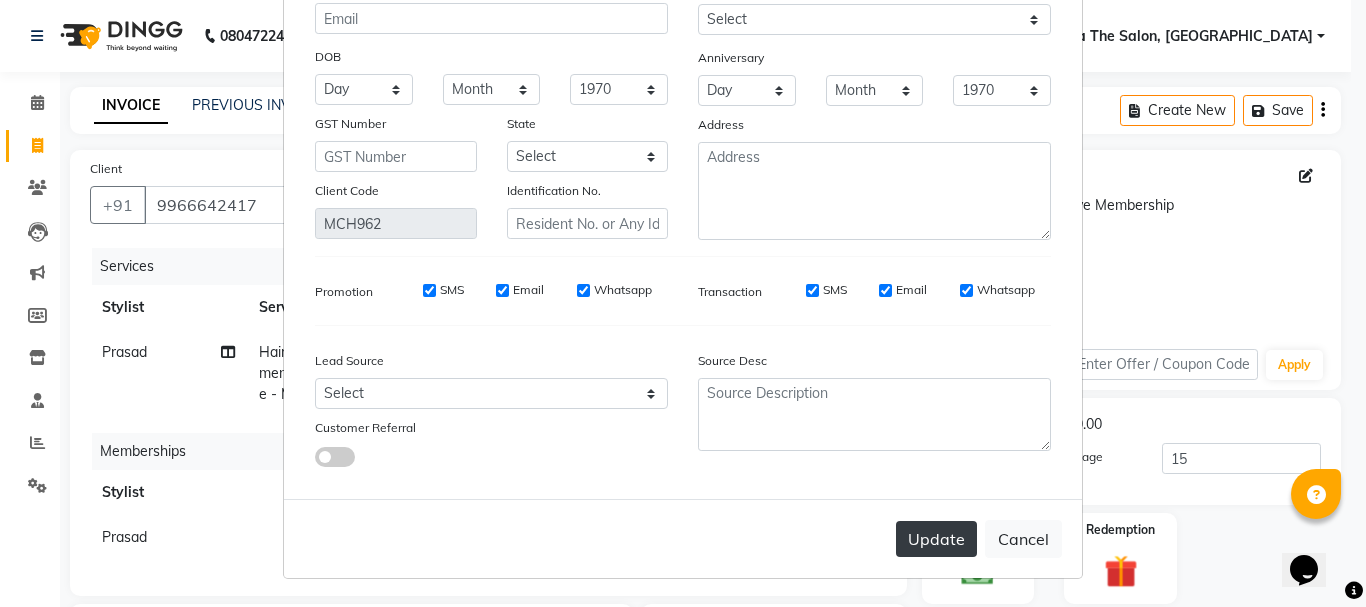 type on "dinesh" 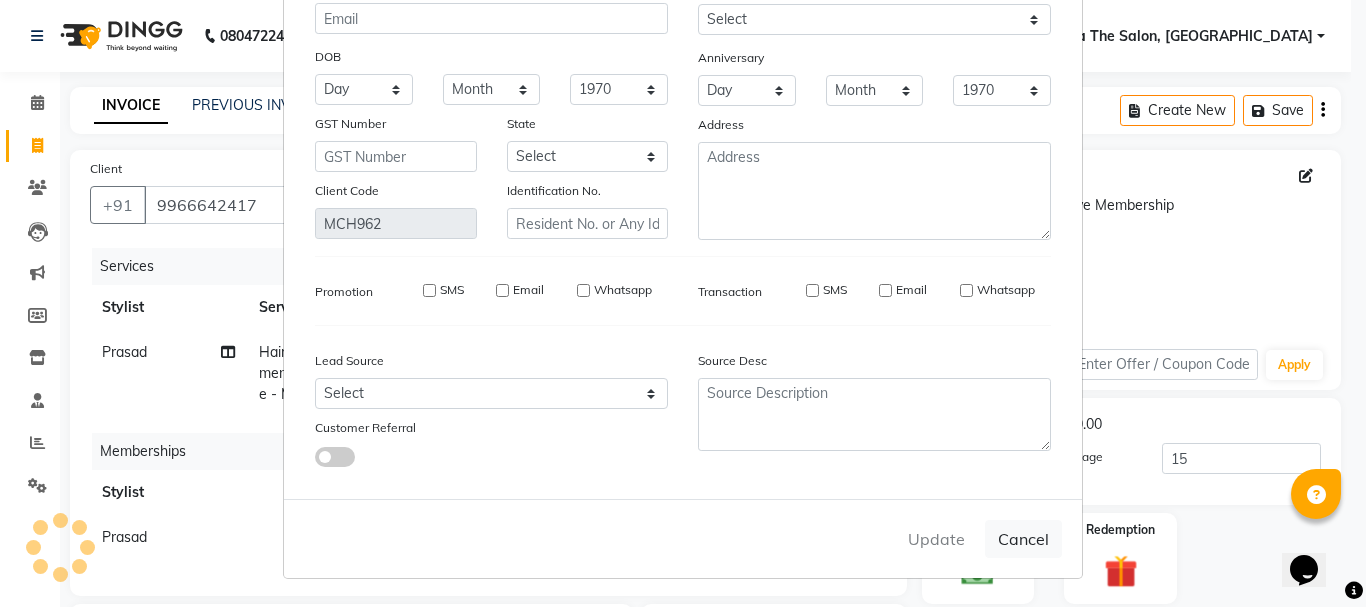 type 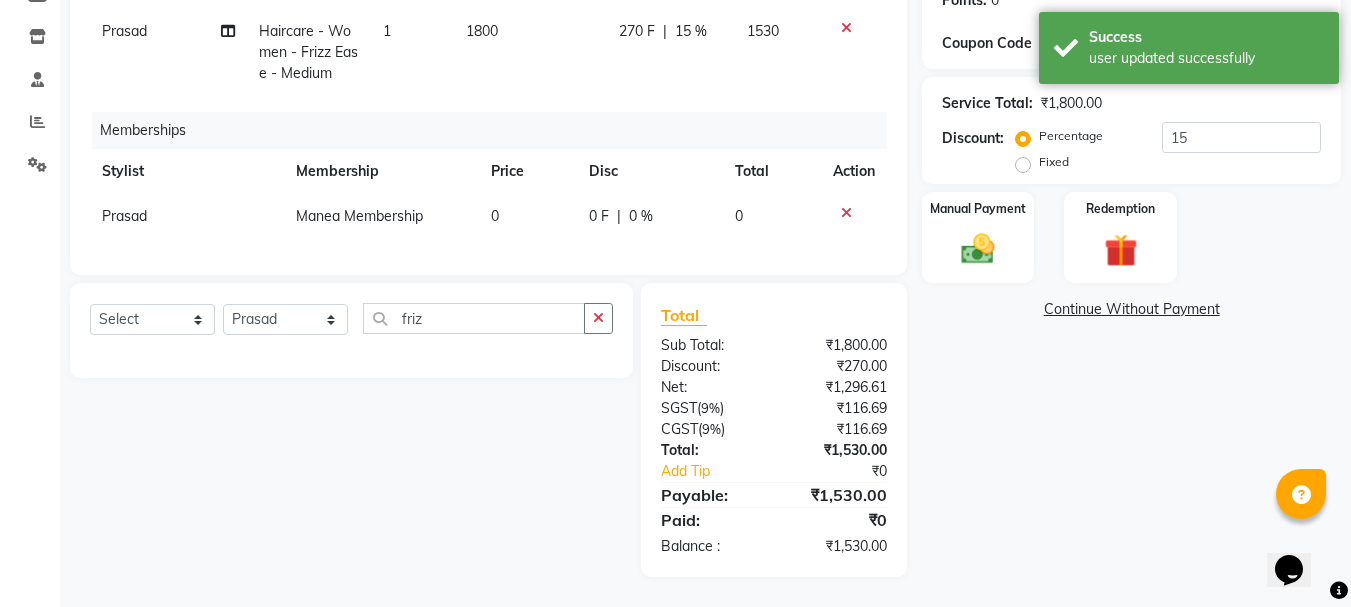 scroll, scrollTop: 336, scrollLeft: 0, axis: vertical 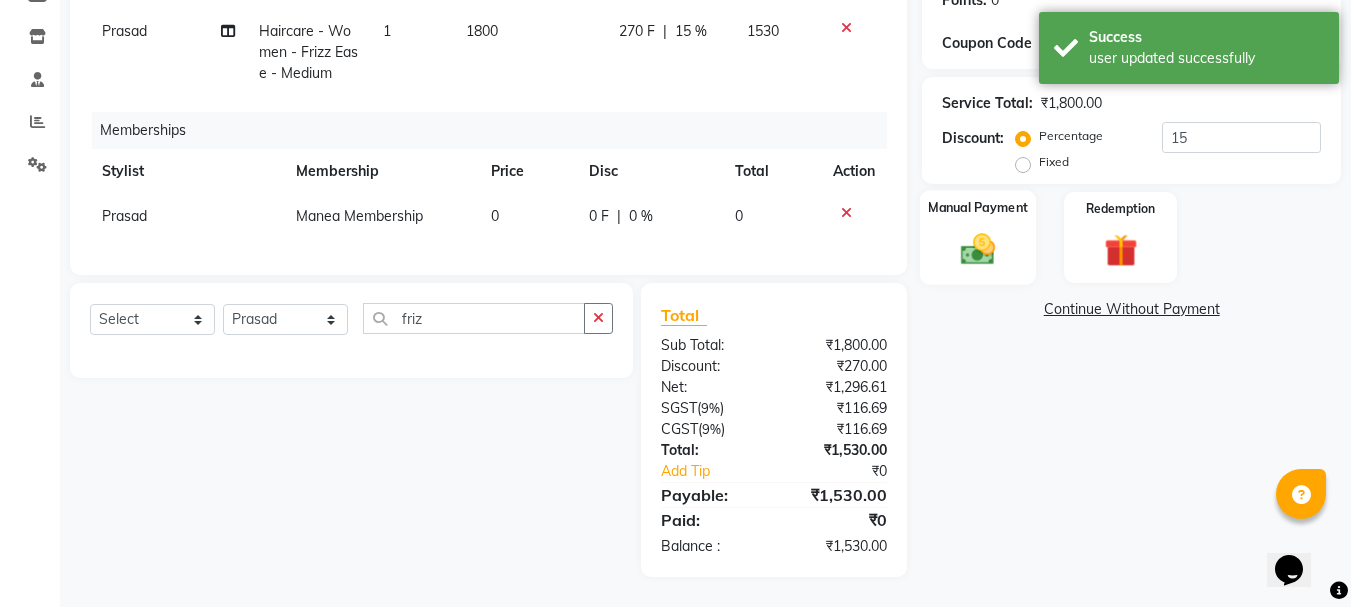 click 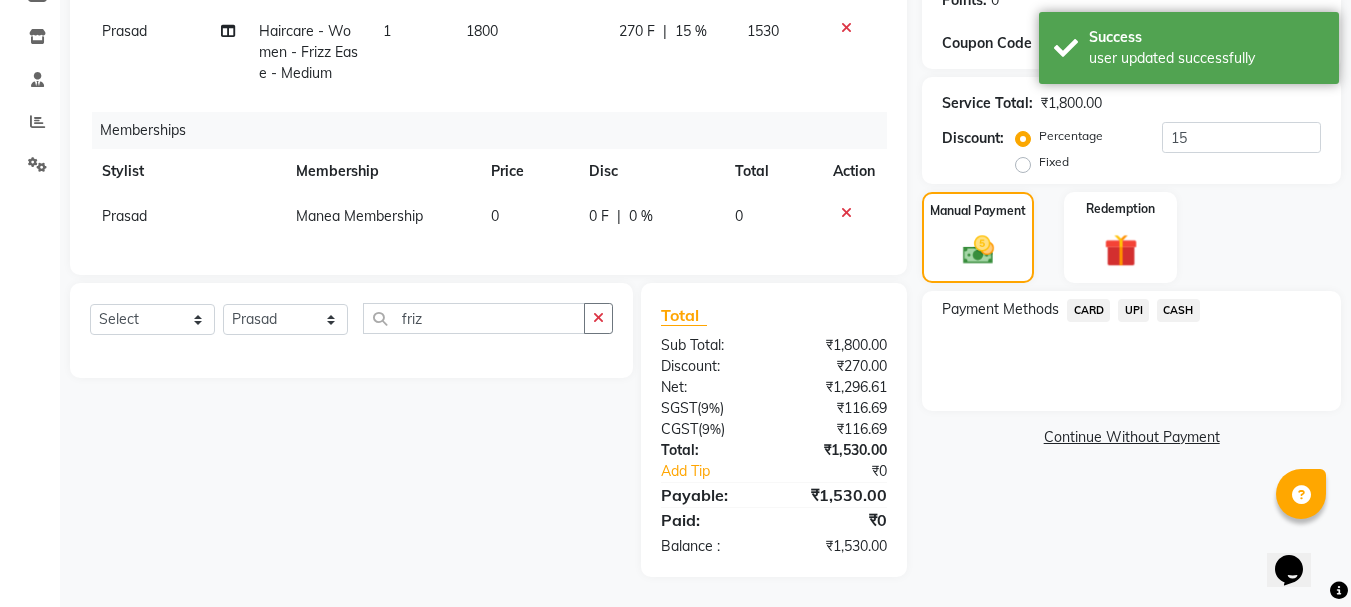 click on "UPI" 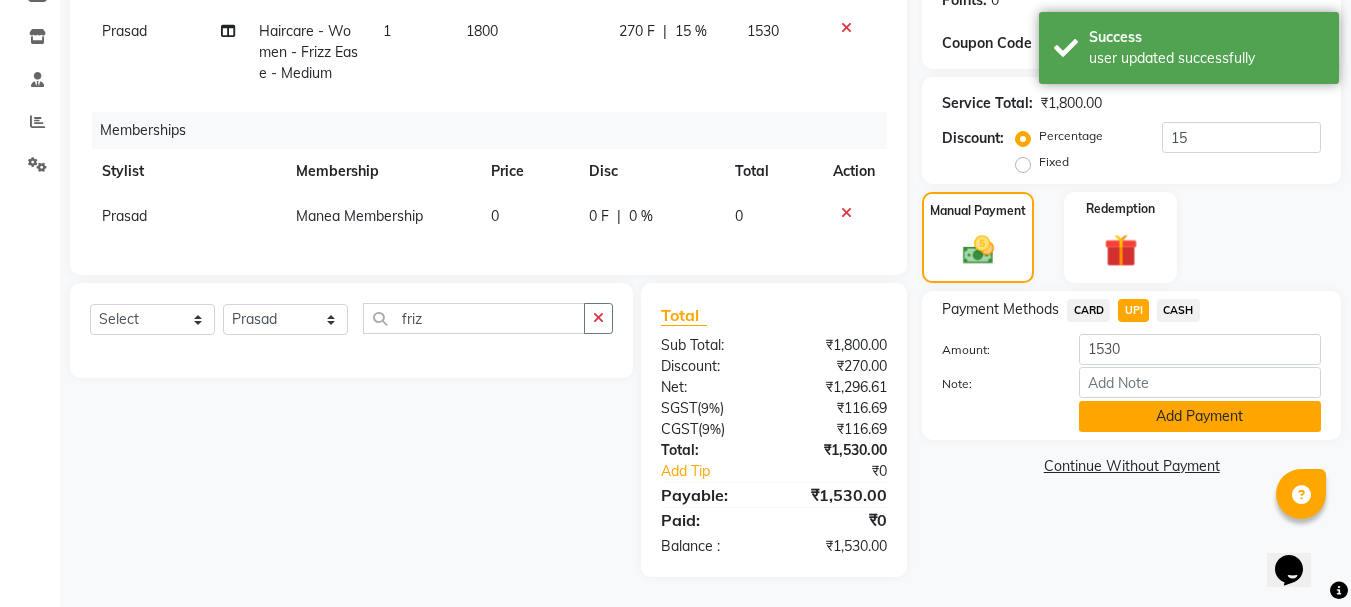click on "Add Payment" 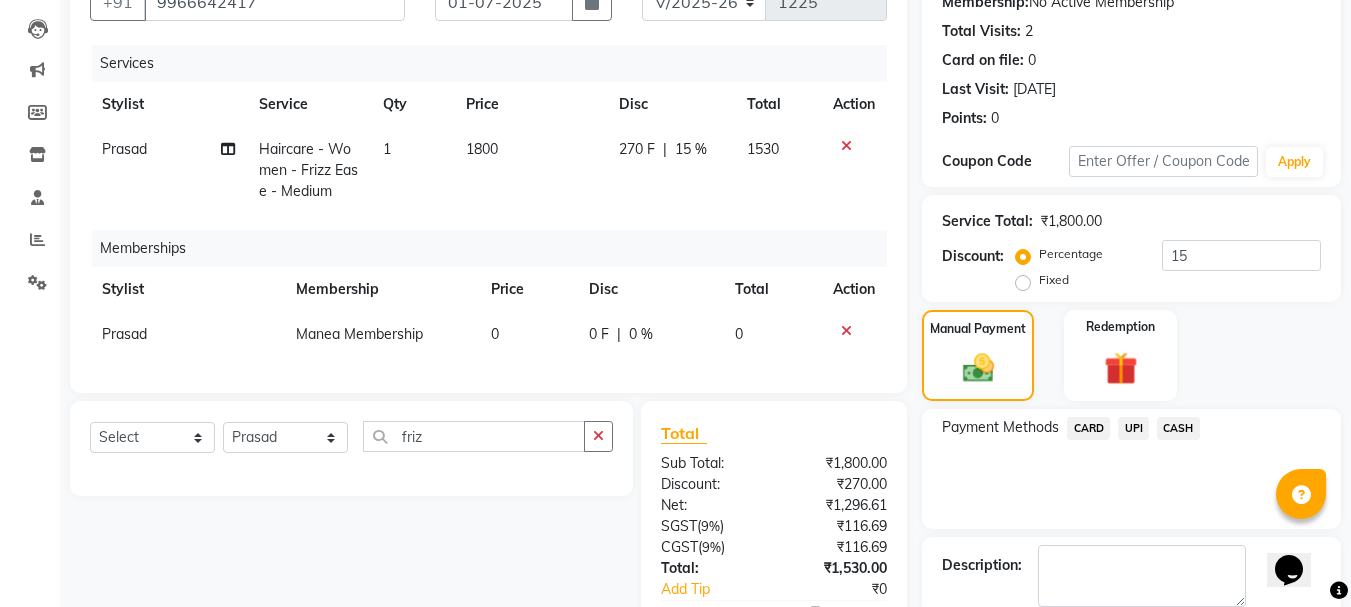scroll, scrollTop: 378, scrollLeft: 0, axis: vertical 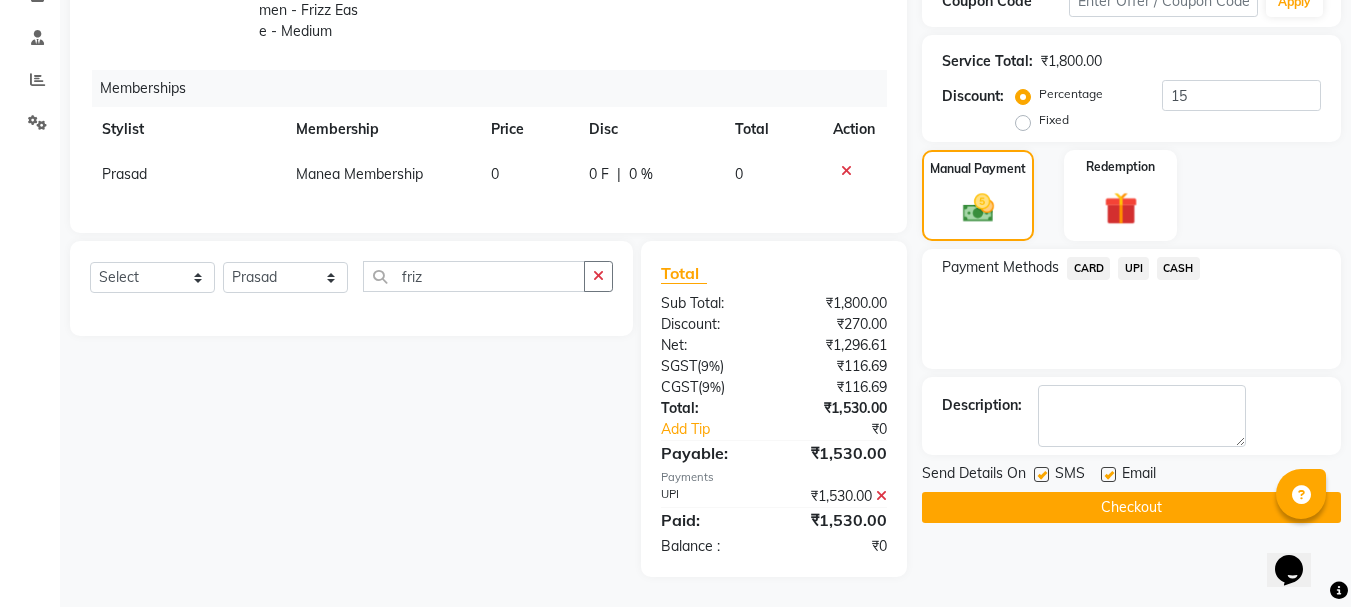 click on "Checkout" 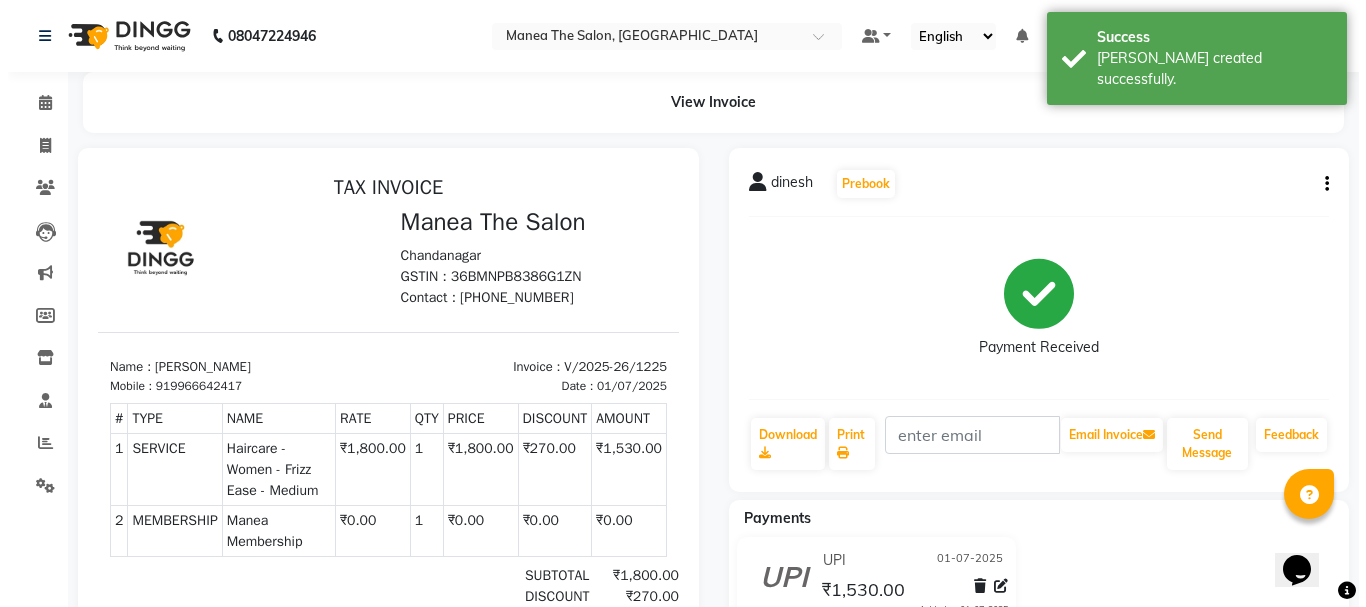 scroll, scrollTop: 0, scrollLeft: 0, axis: both 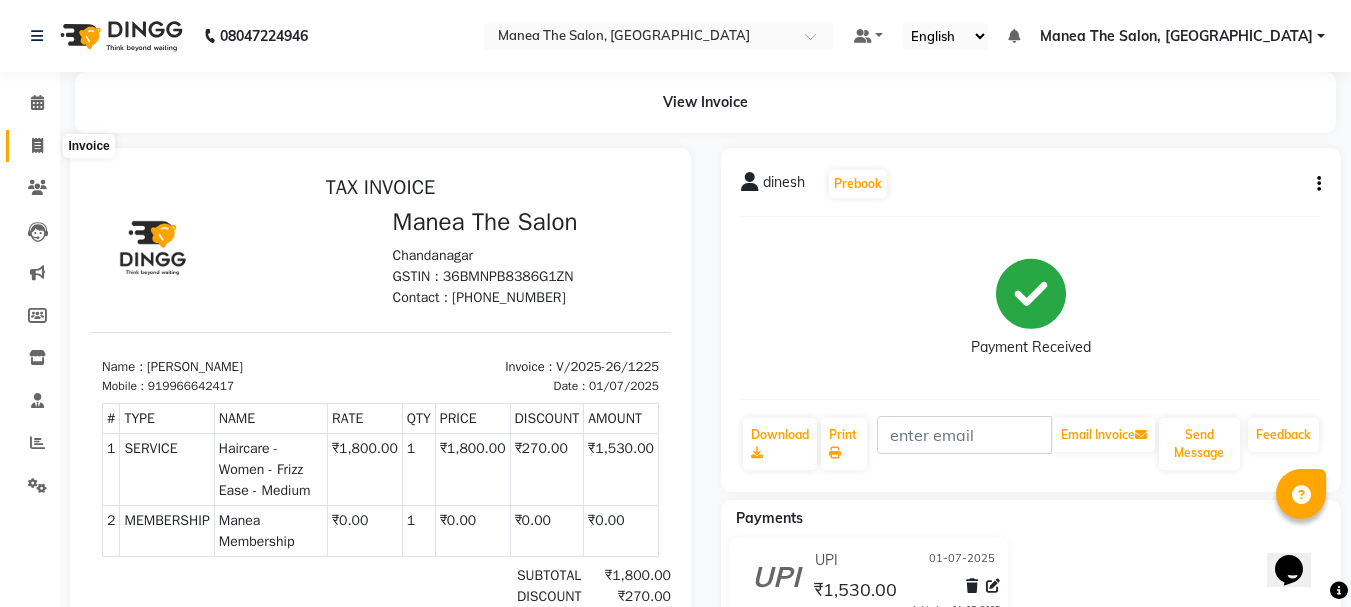 click 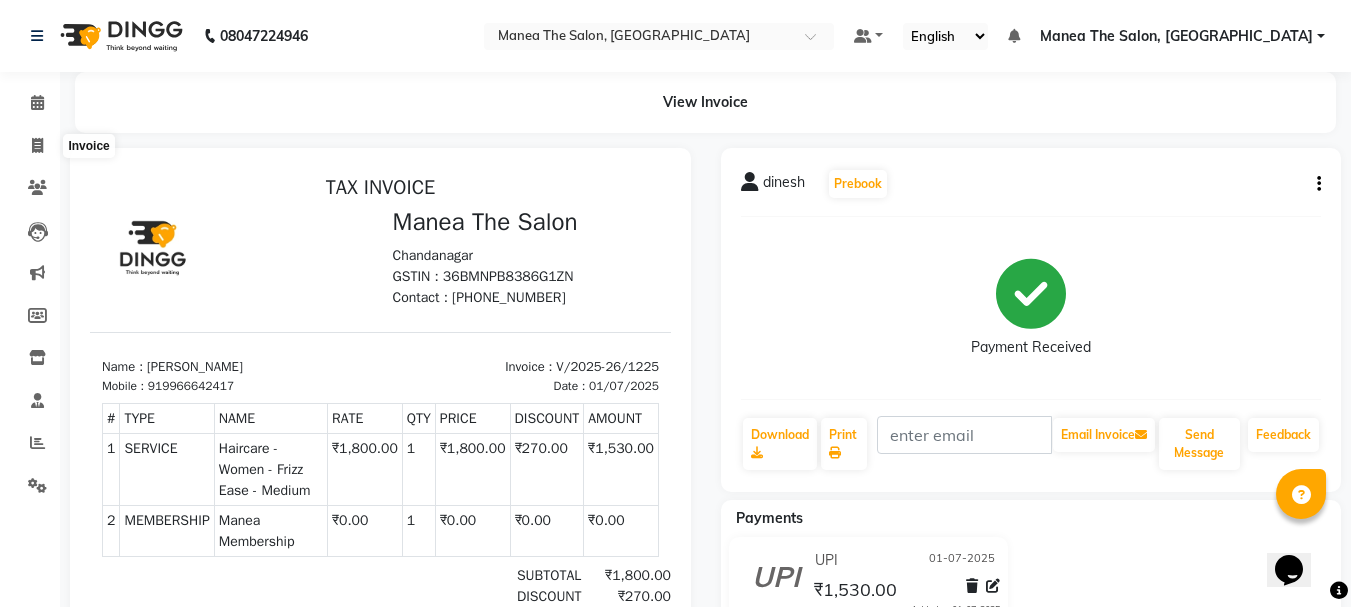 select on "service" 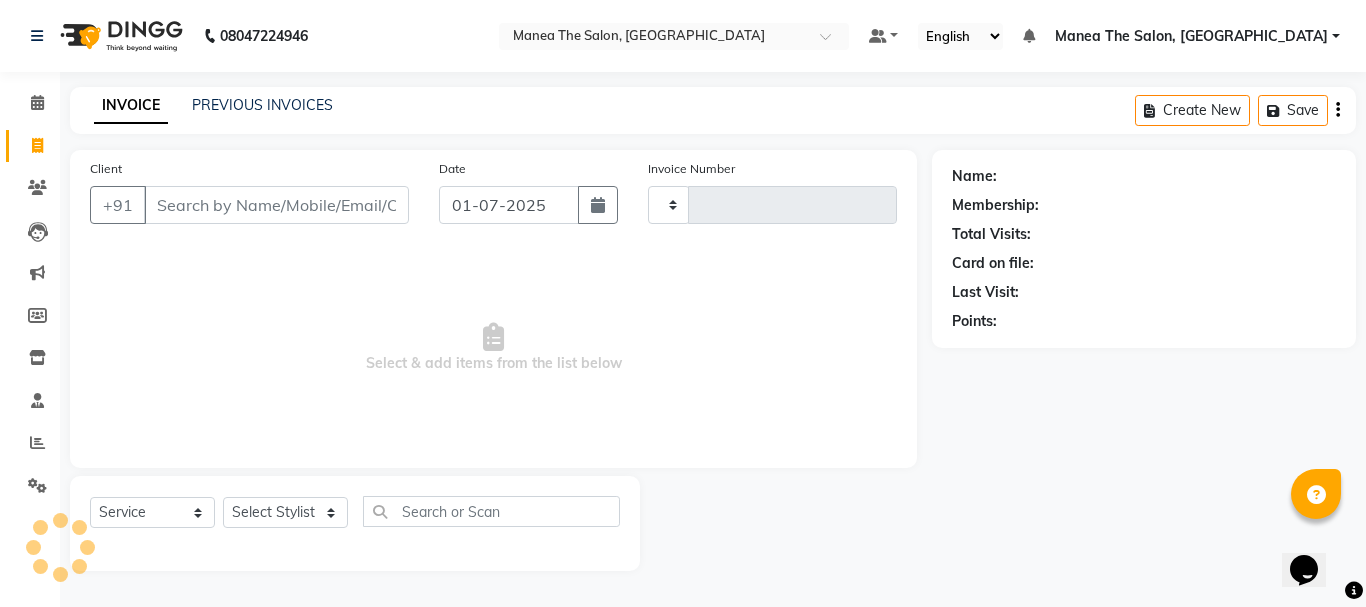 type on "1226" 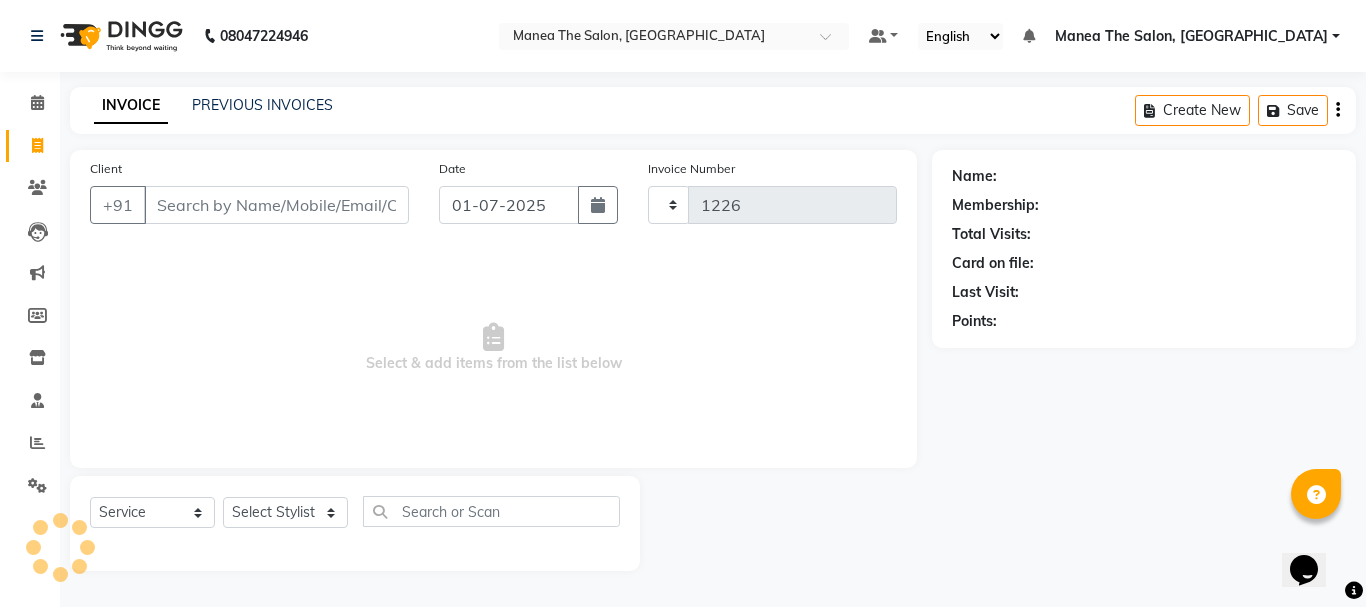 select on "7351" 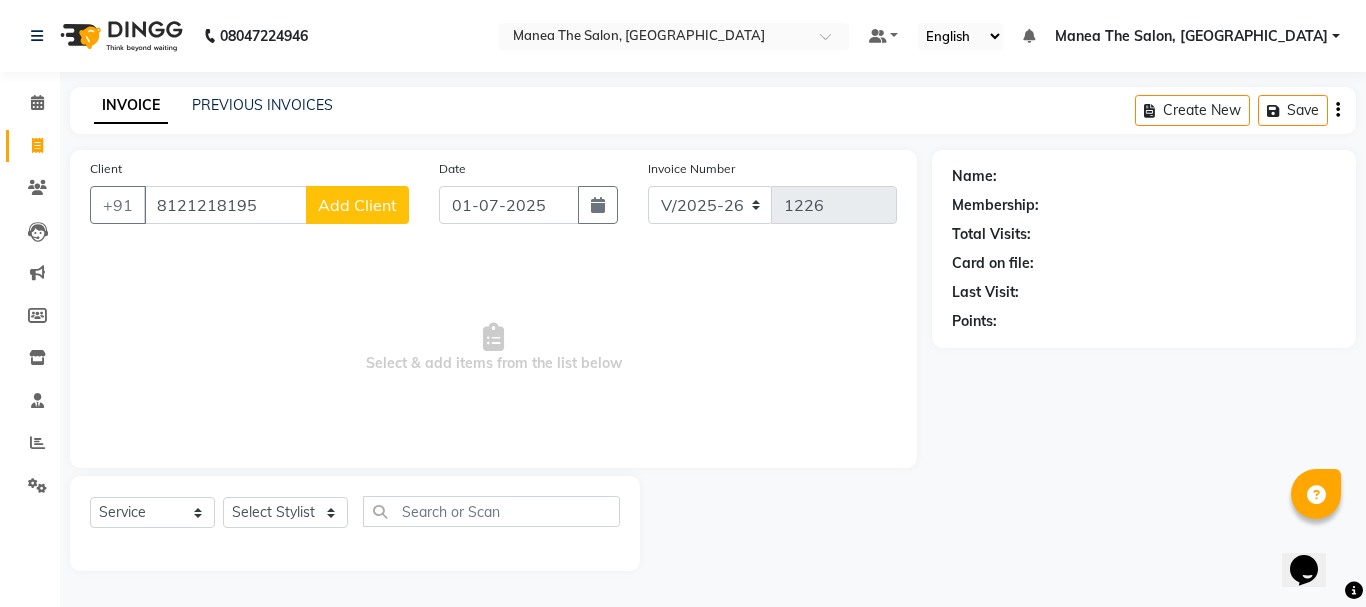 type on "8121218195" 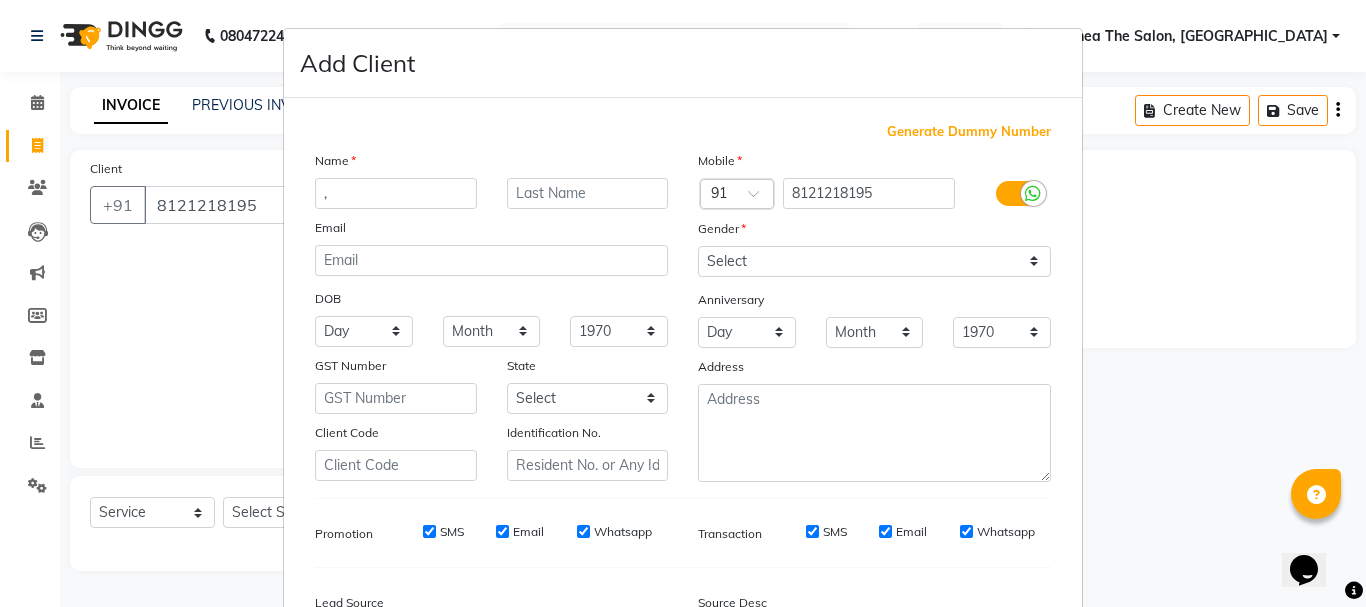 type on "," 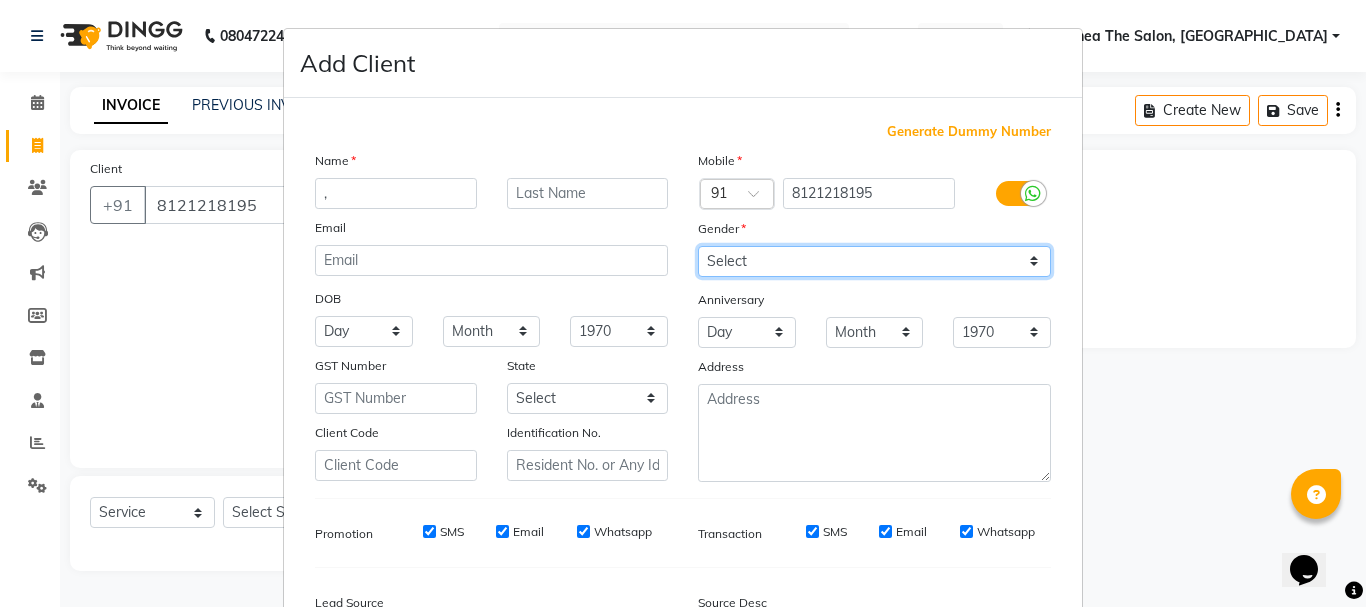 click on "Select [DEMOGRAPHIC_DATA] [DEMOGRAPHIC_DATA] Other Prefer Not To Say" at bounding box center [874, 261] 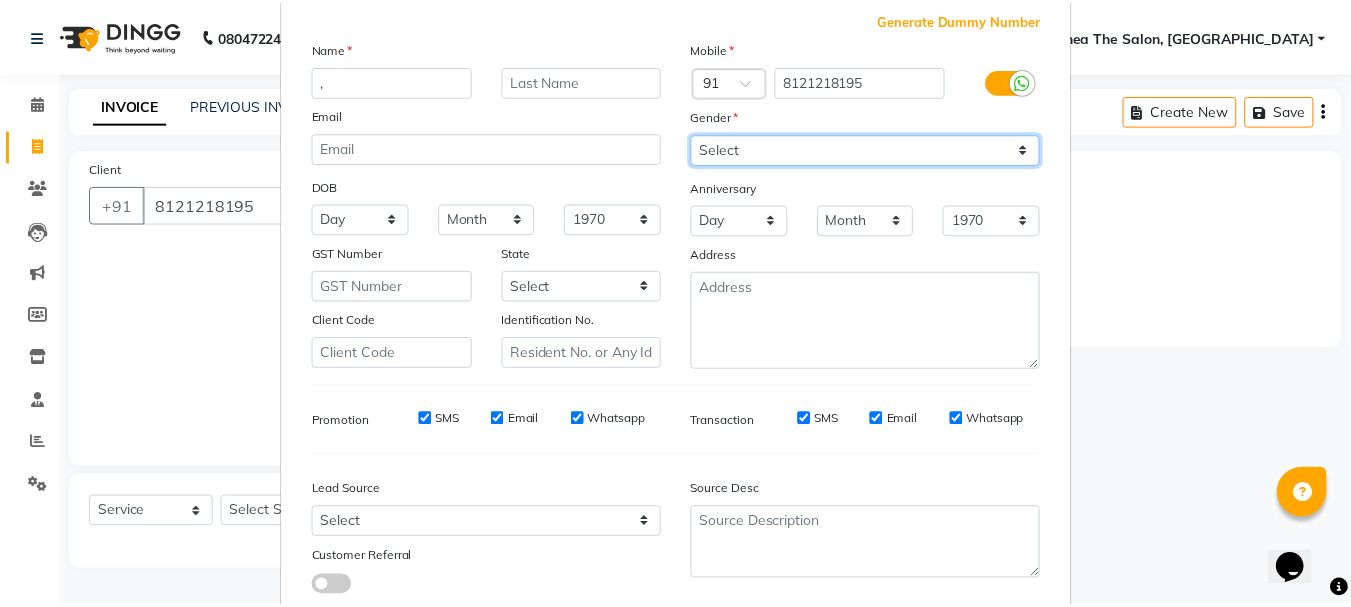 scroll, scrollTop: 242, scrollLeft: 0, axis: vertical 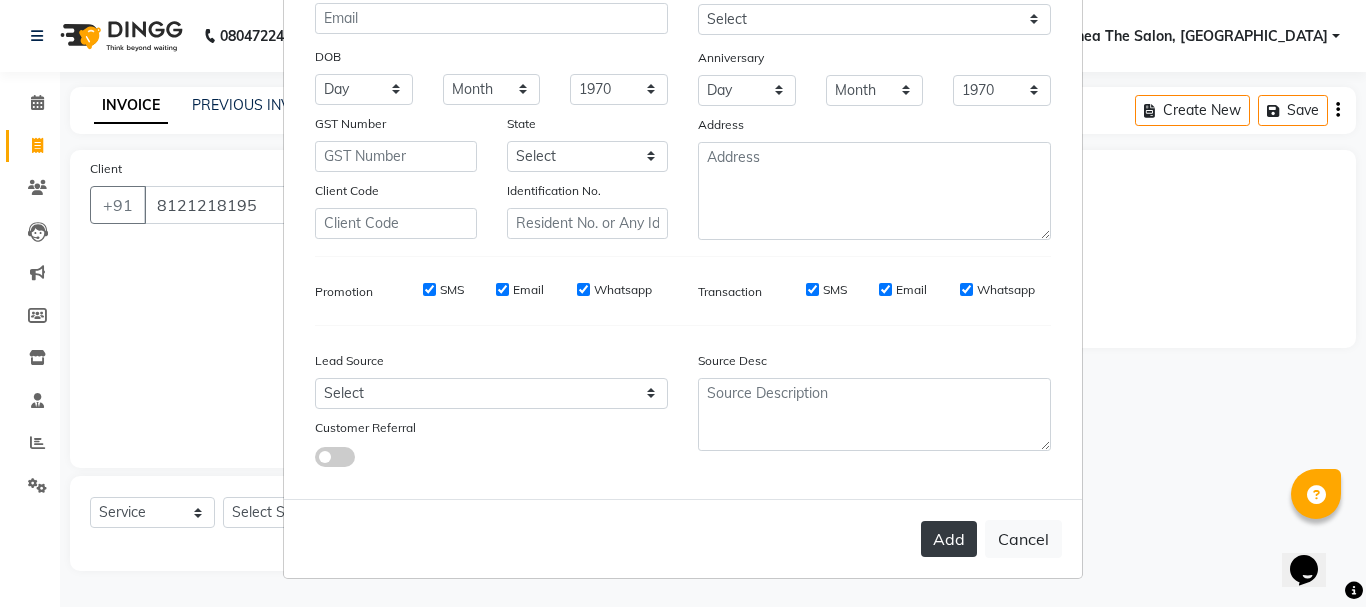 click on "Add" at bounding box center [949, 539] 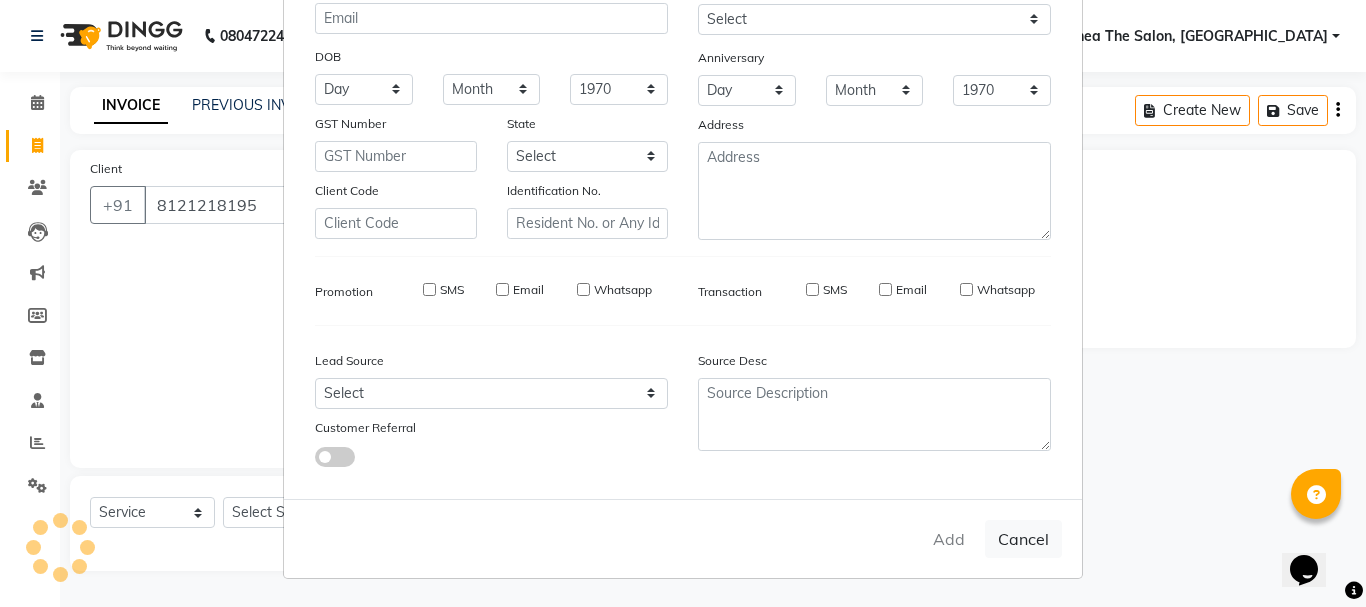 type 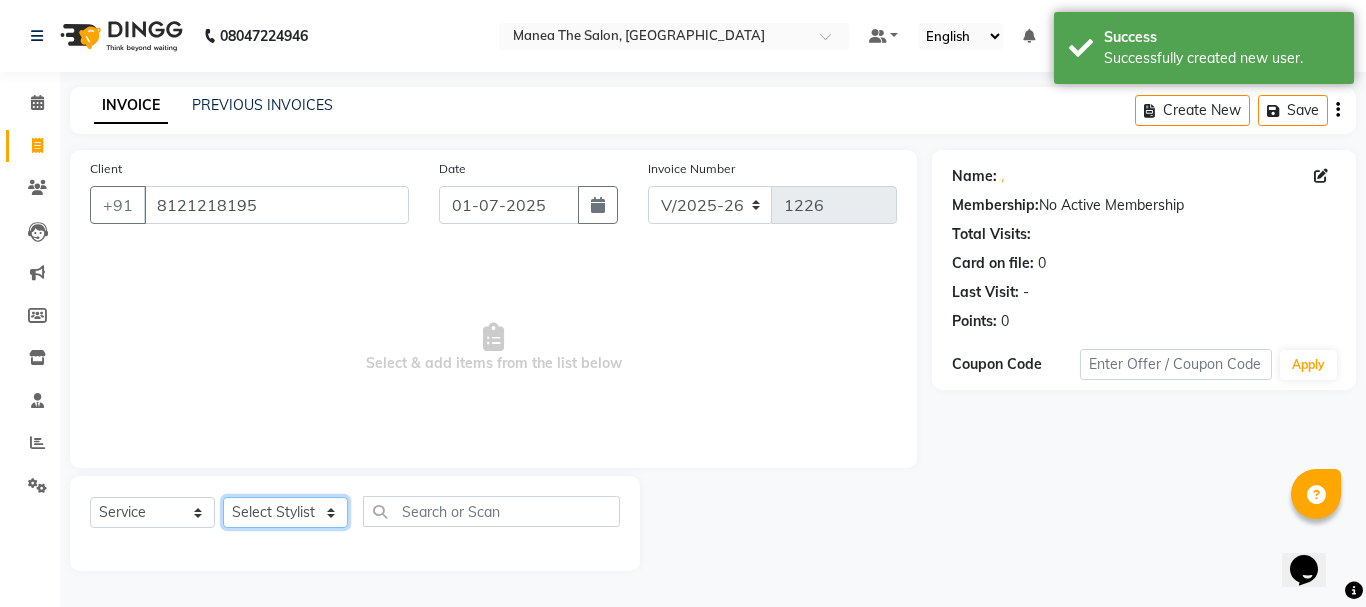 click on "Select Stylist aman [PERSON_NAME] DIVYA [PERSON_NAME] [PERSON_NAME]" 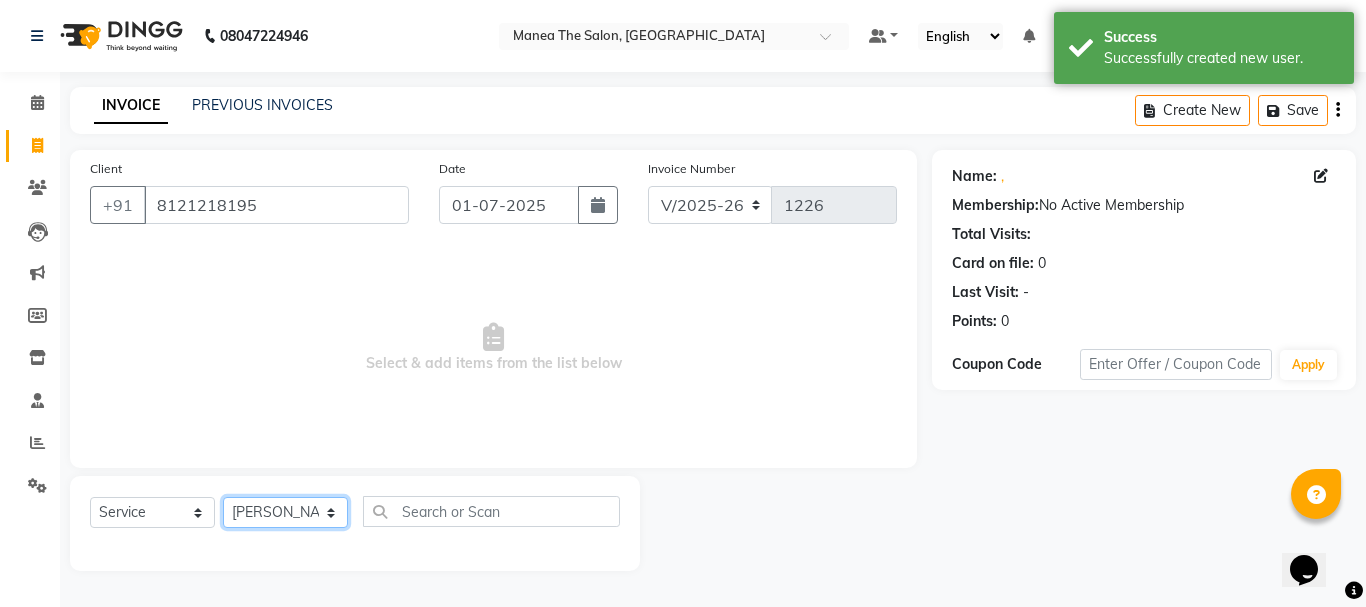 click on "Select Stylist aman [PERSON_NAME] DIVYA [PERSON_NAME] [PERSON_NAME]" 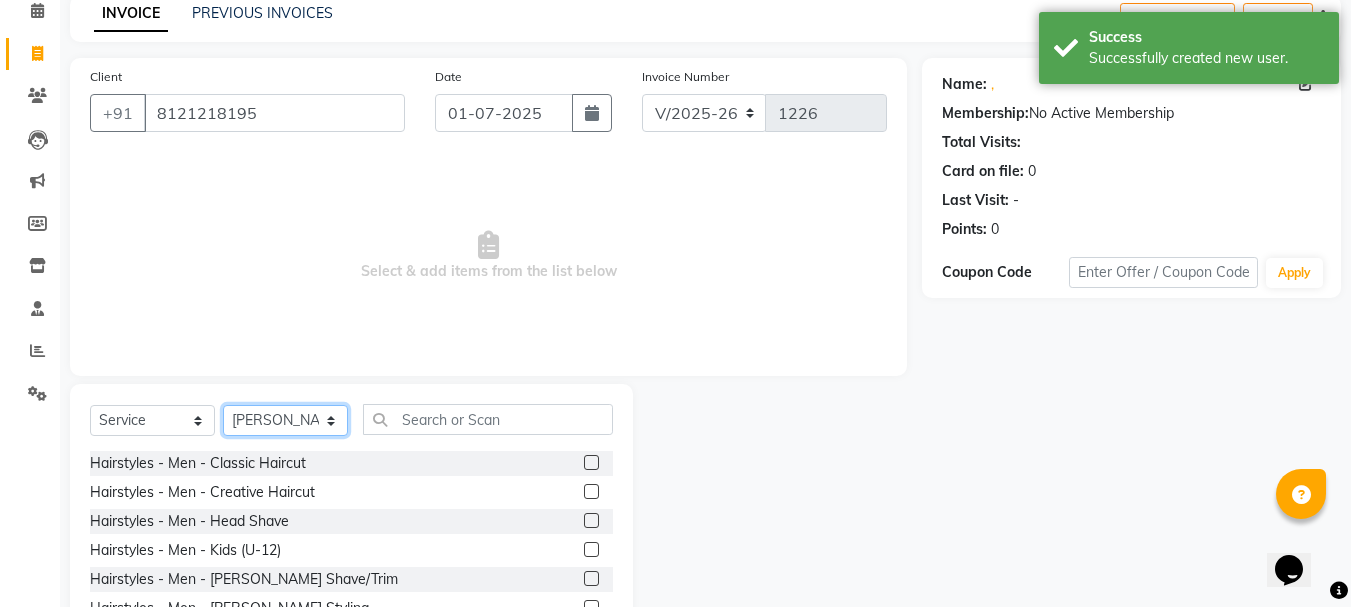 scroll, scrollTop: 194, scrollLeft: 0, axis: vertical 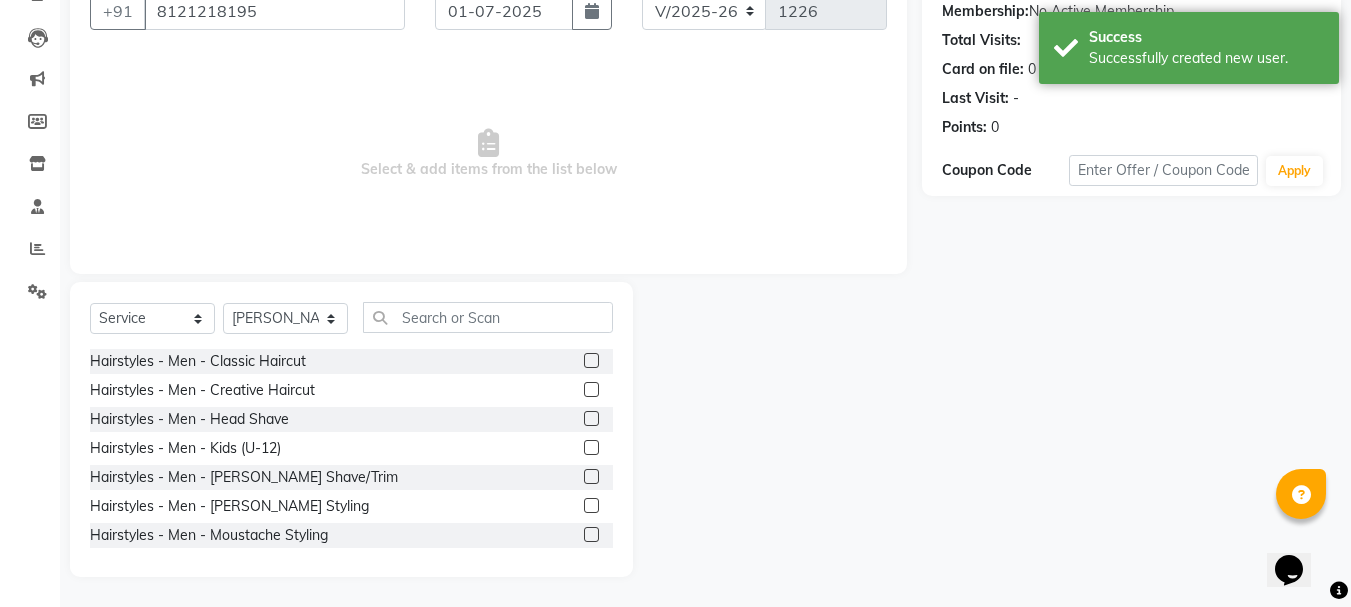 click 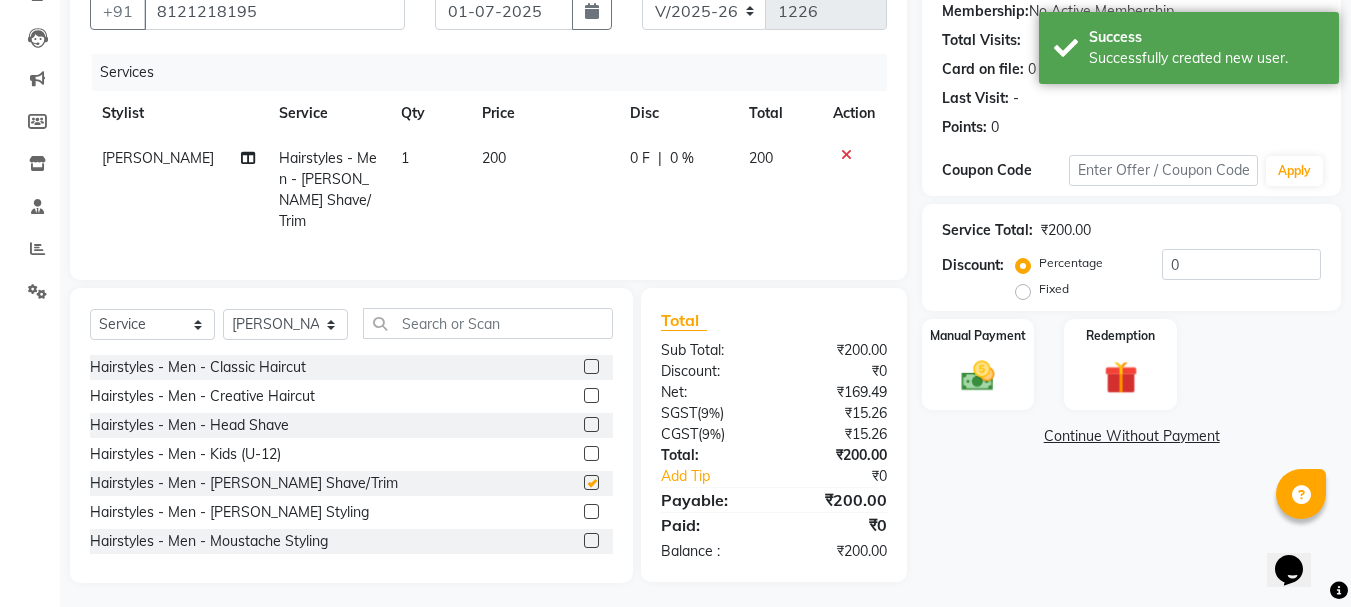 checkbox on "false" 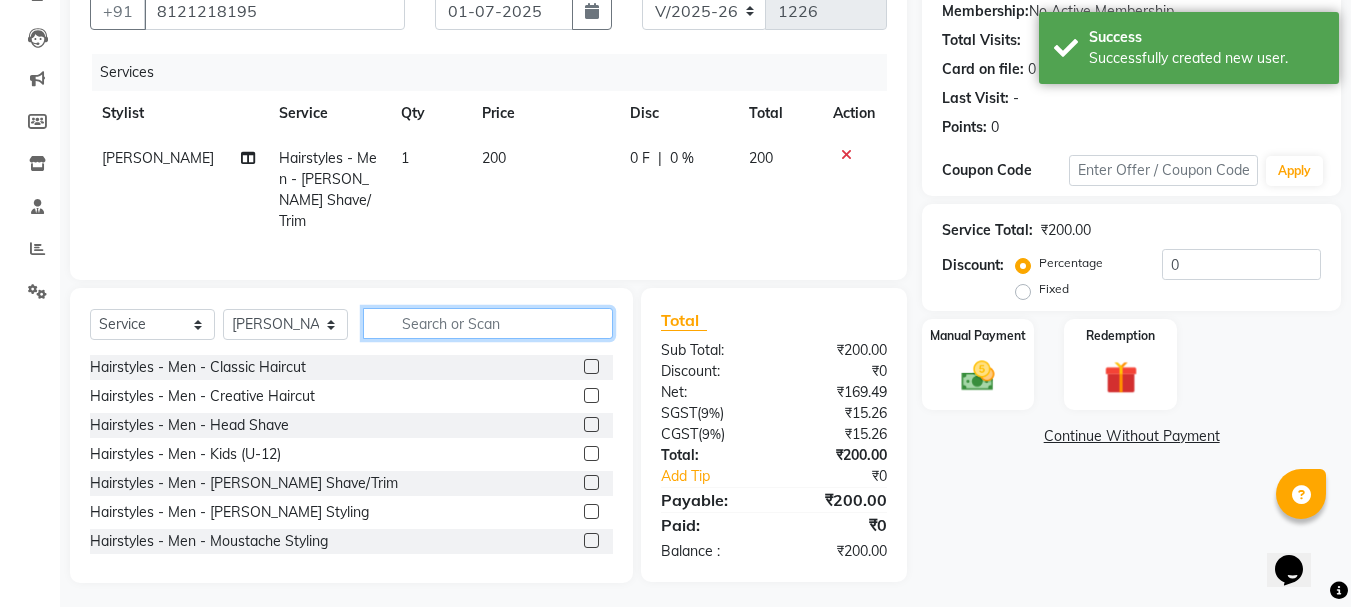 click 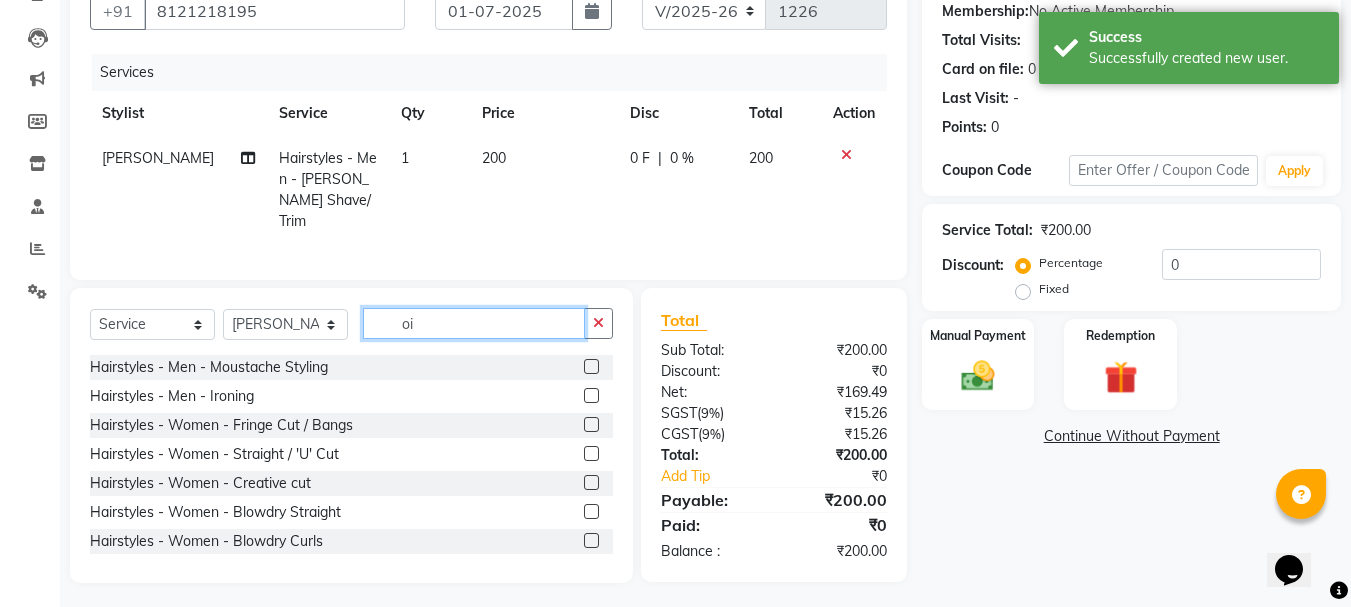 scroll, scrollTop: 193, scrollLeft: 0, axis: vertical 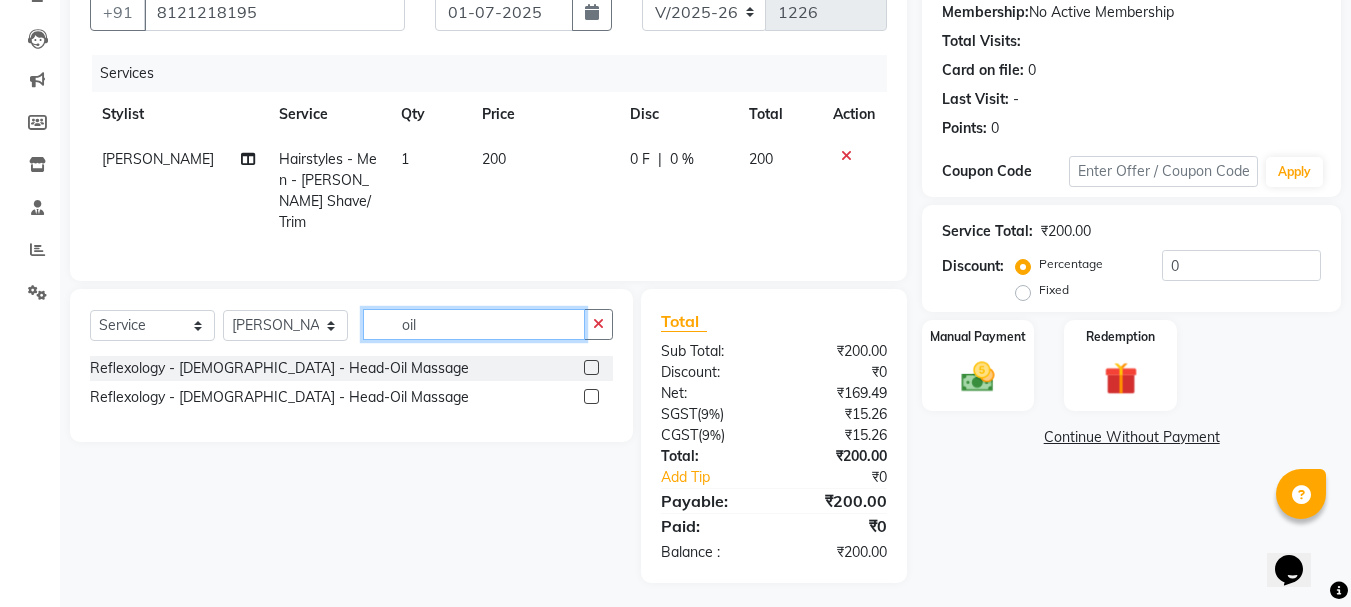 type on "oil" 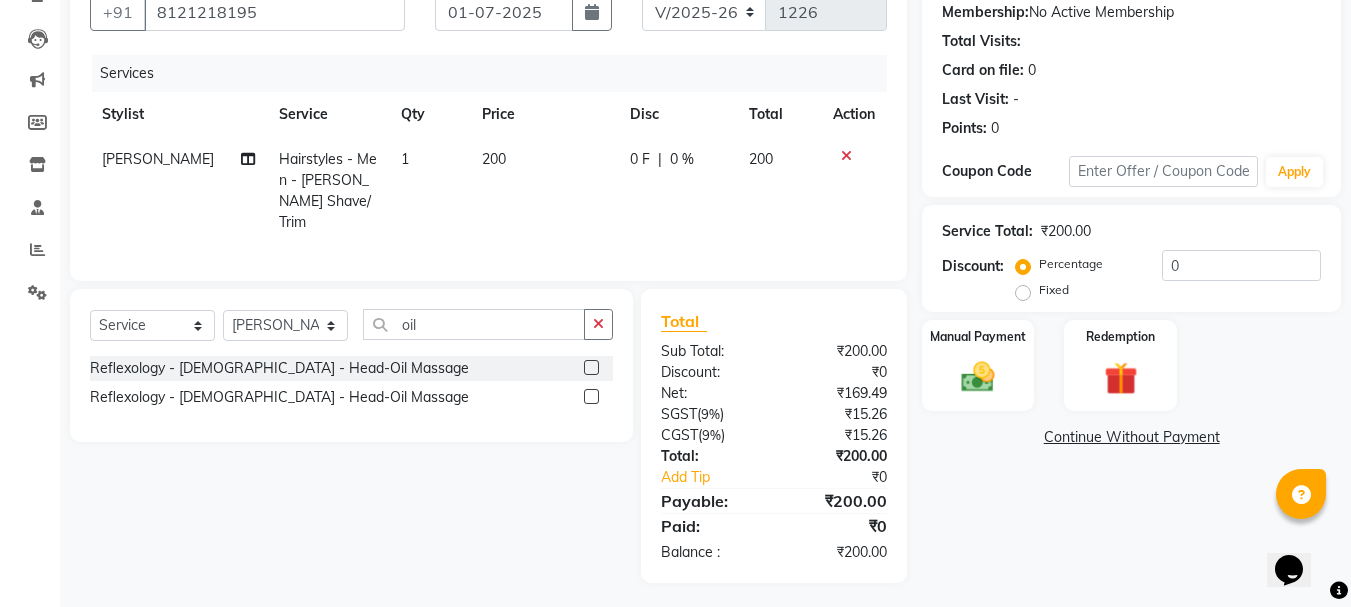 click 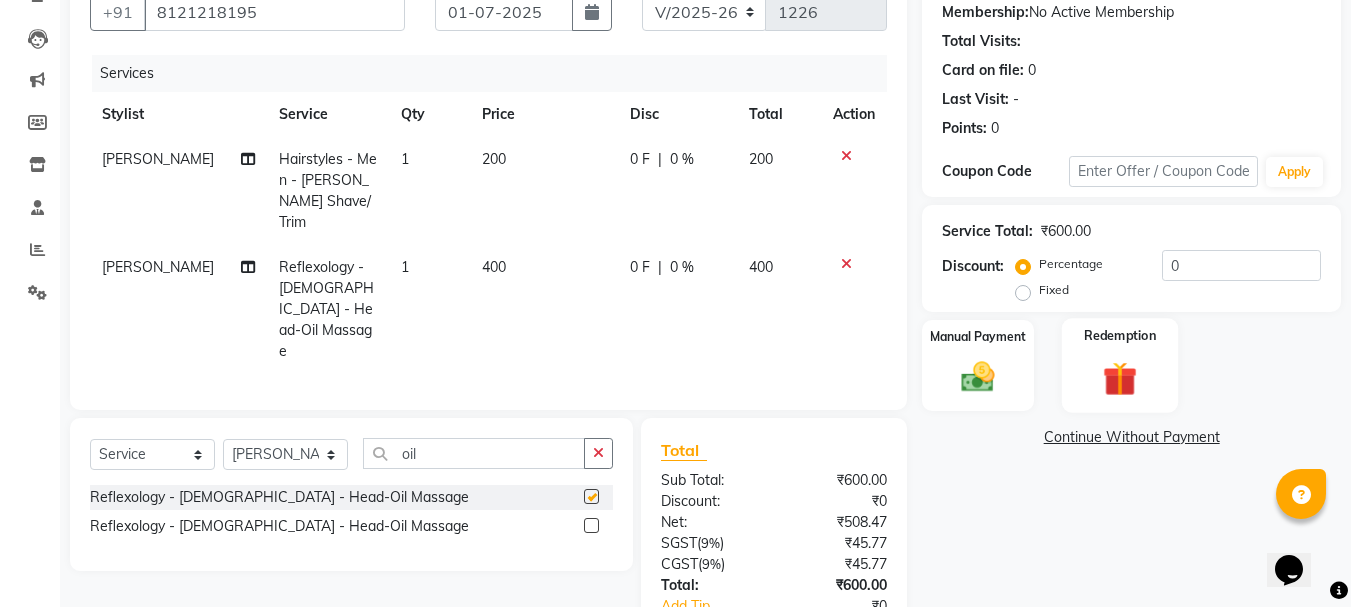 checkbox on "false" 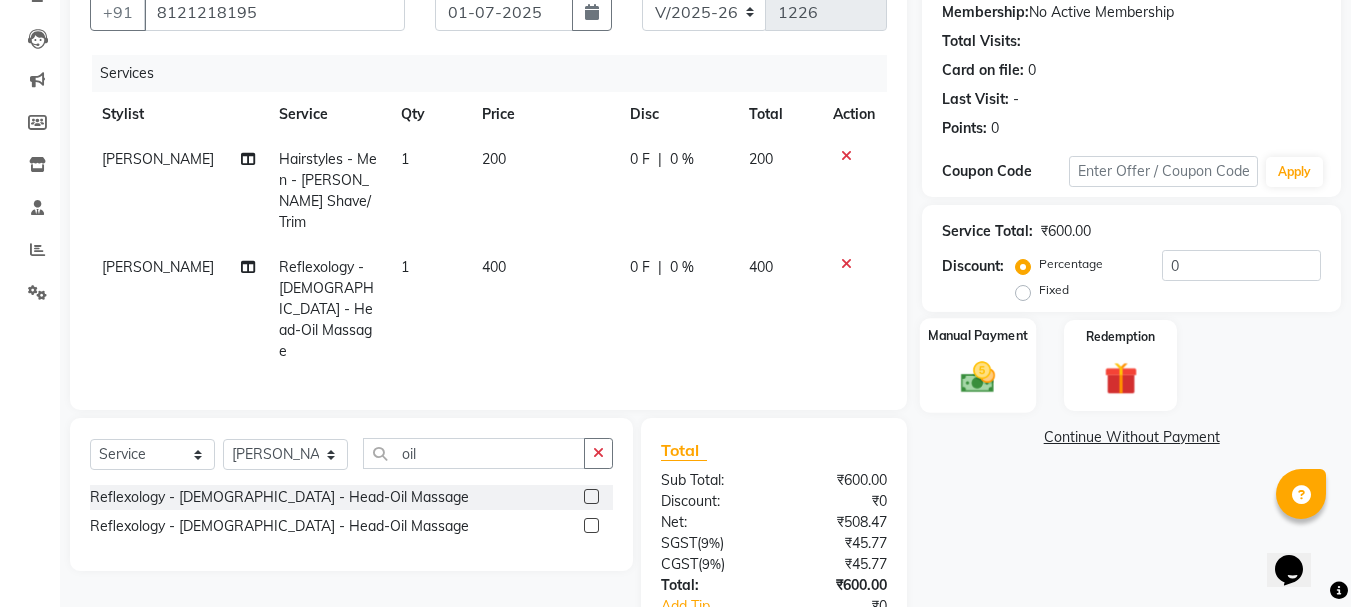 click 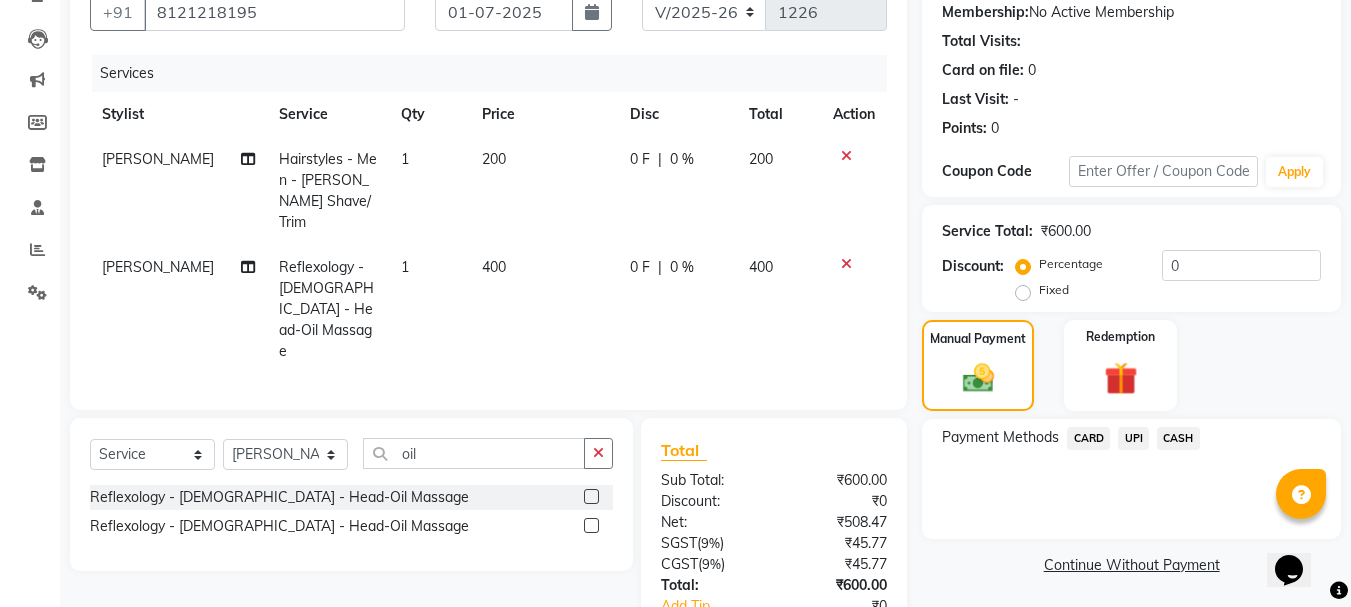click on "CASH" 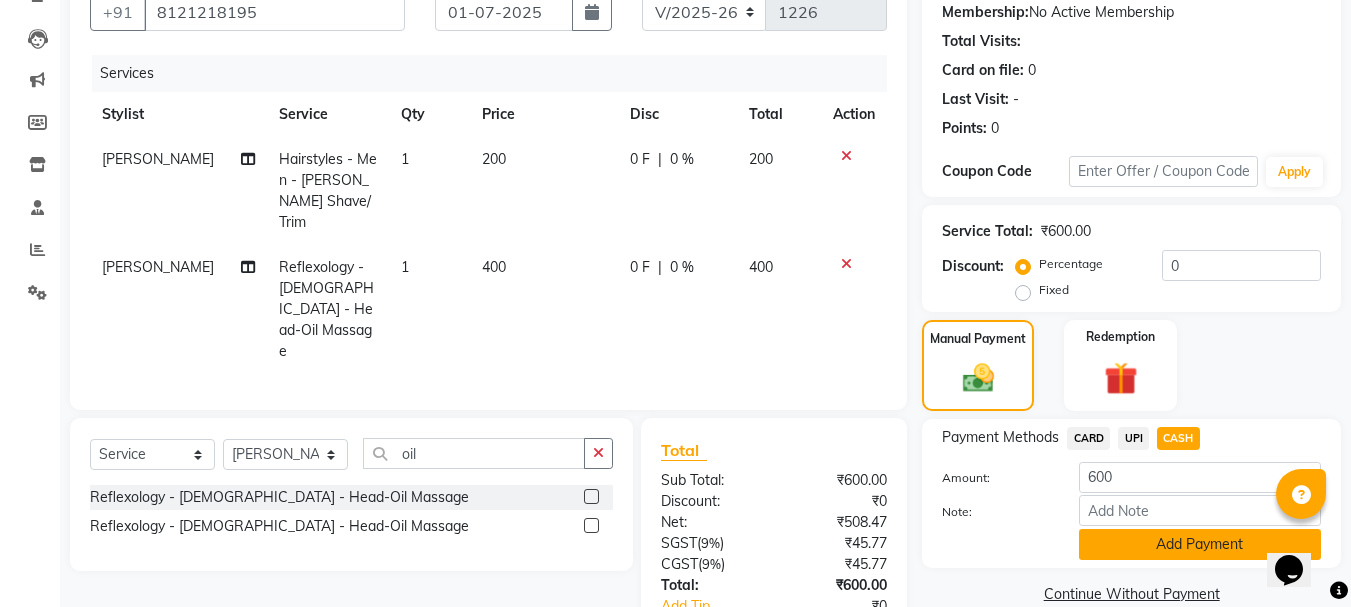 click on "Add Payment" 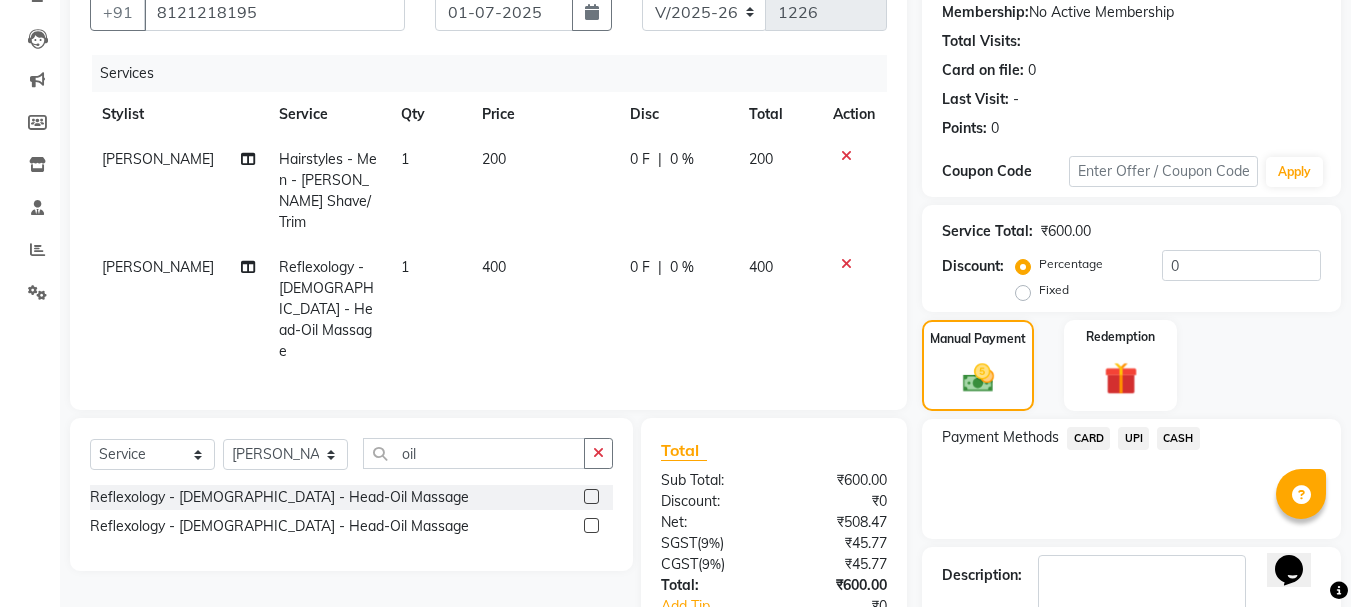 click on "CASH" 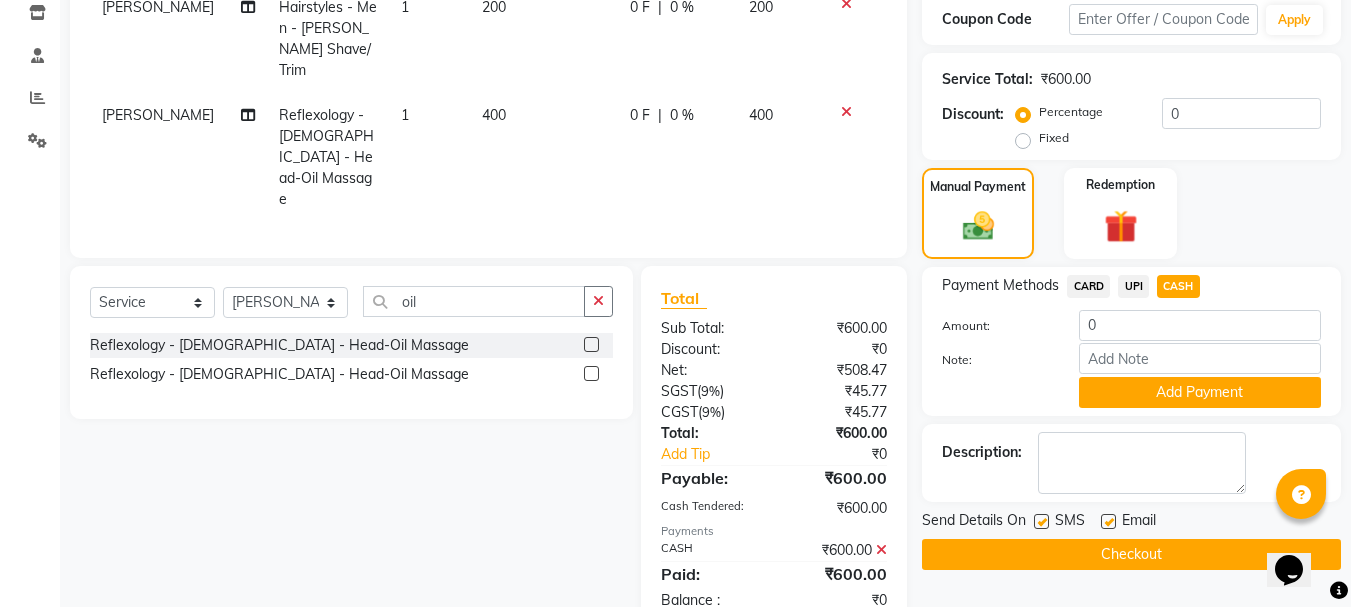 scroll, scrollTop: 351, scrollLeft: 0, axis: vertical 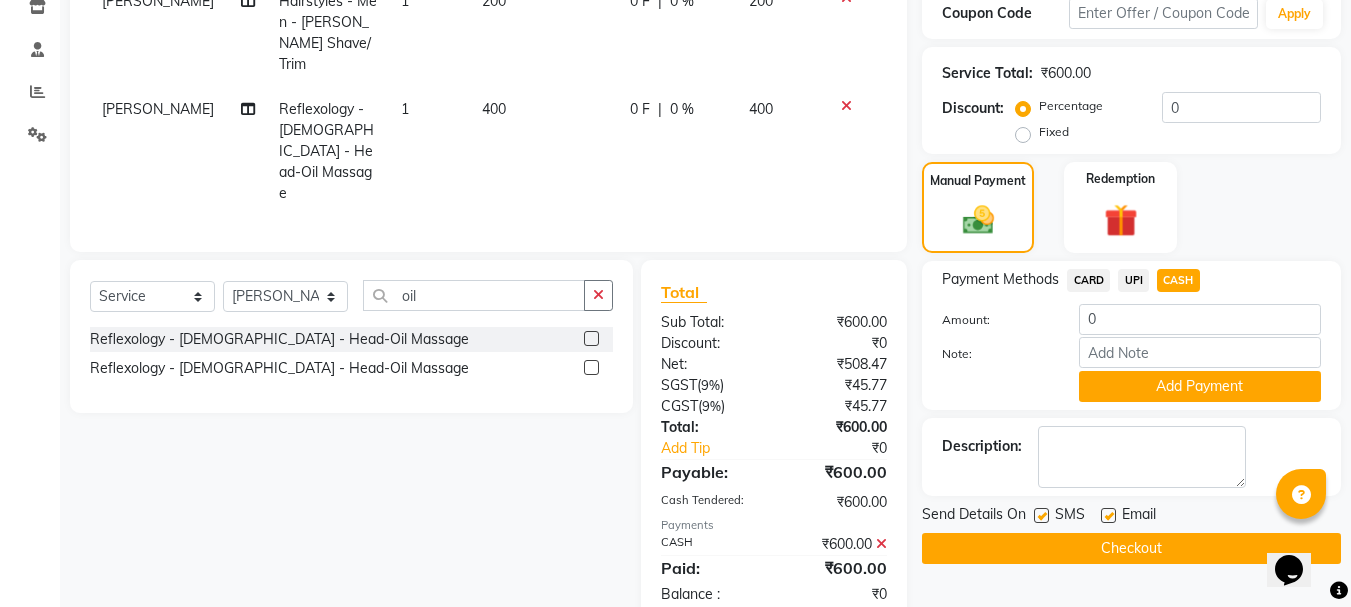 click 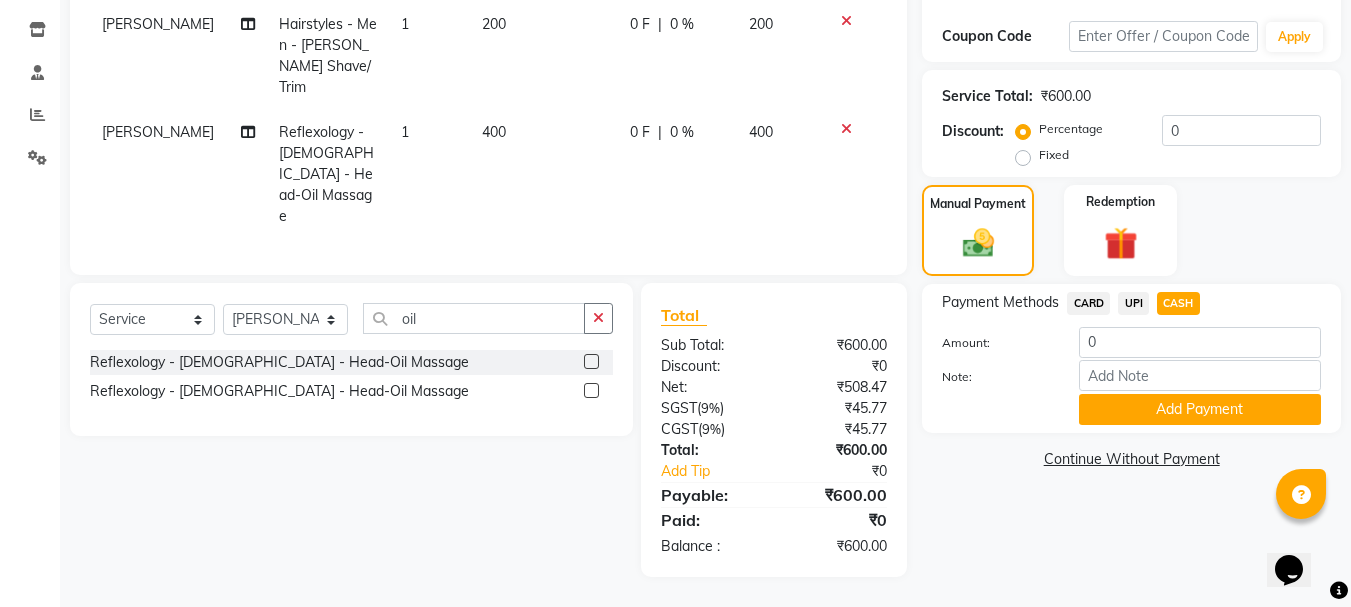 scroll, scrollTop: 280, scrollLeft: 0, axis: vertical 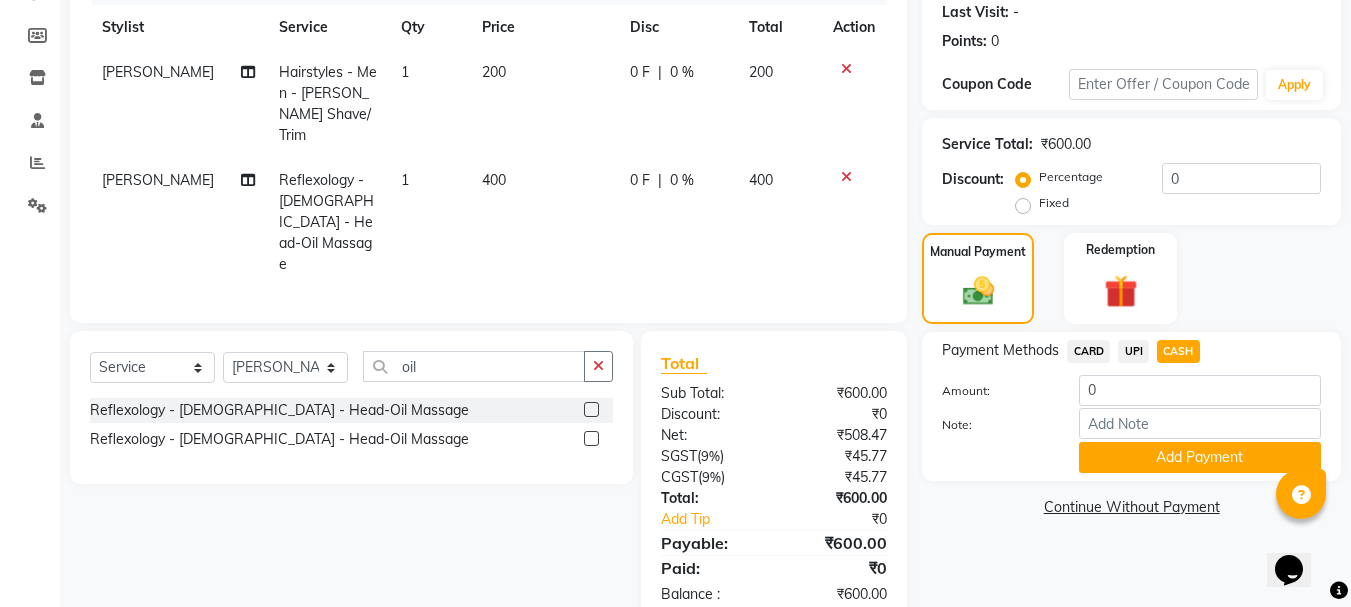 click on "CASH" 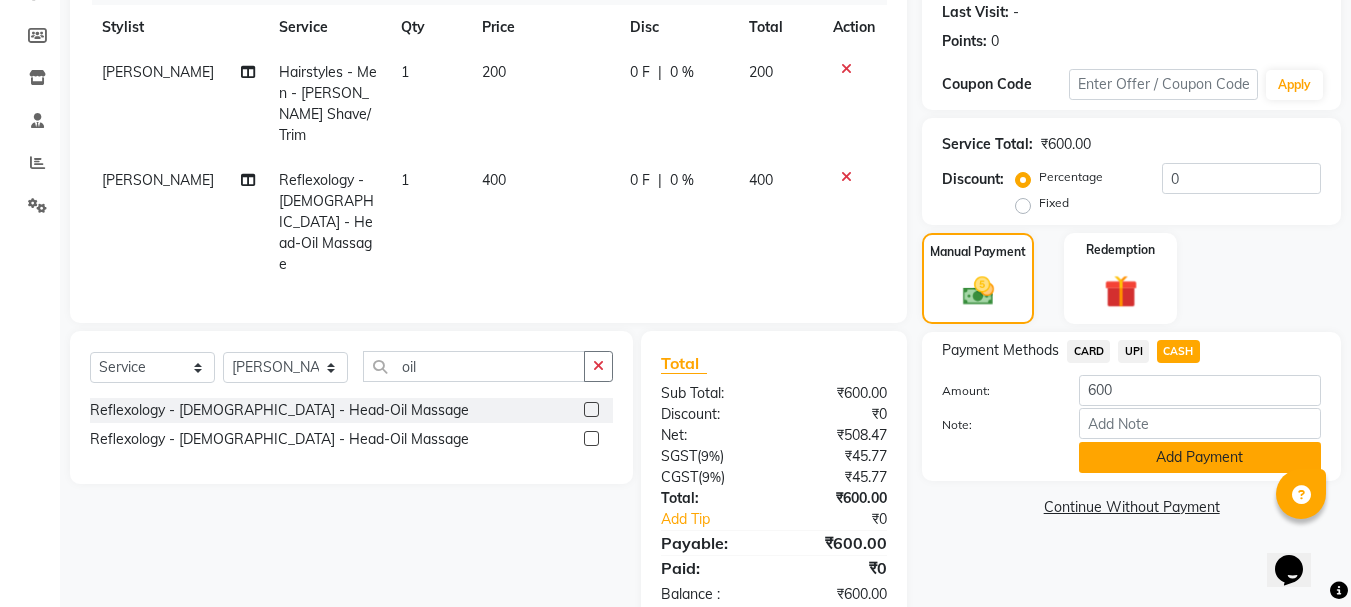click on "Add Payment" 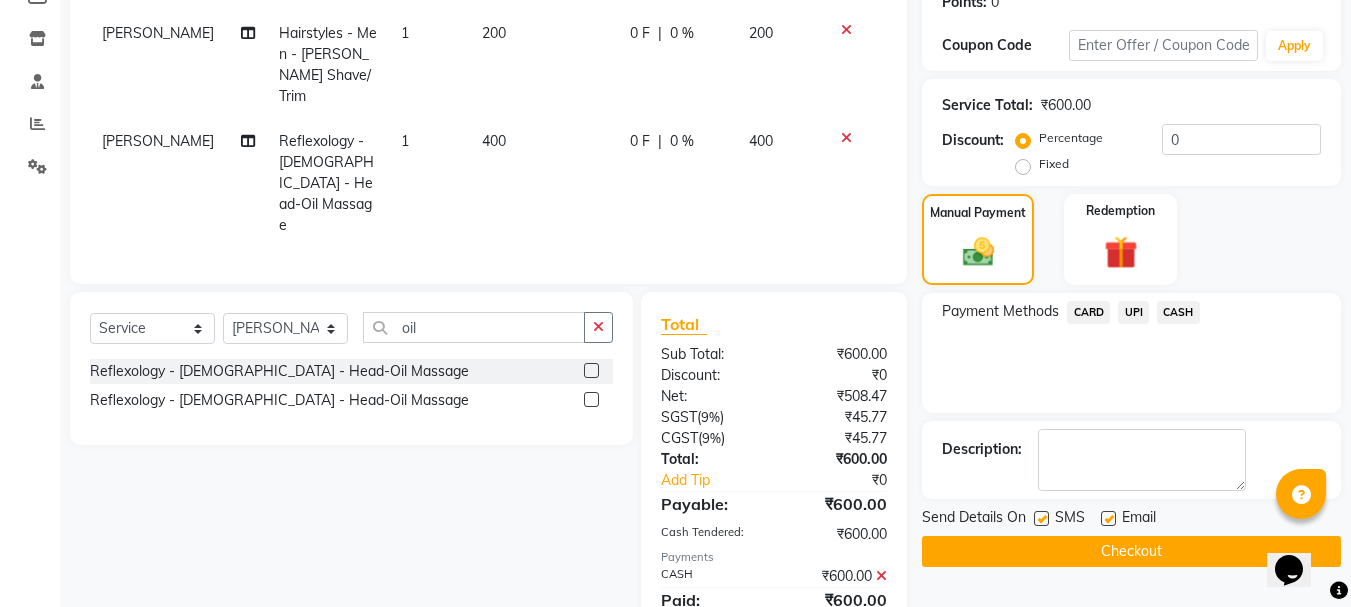 scroll, scrollTop: 351, scrollLeft: 0, axis: vertical 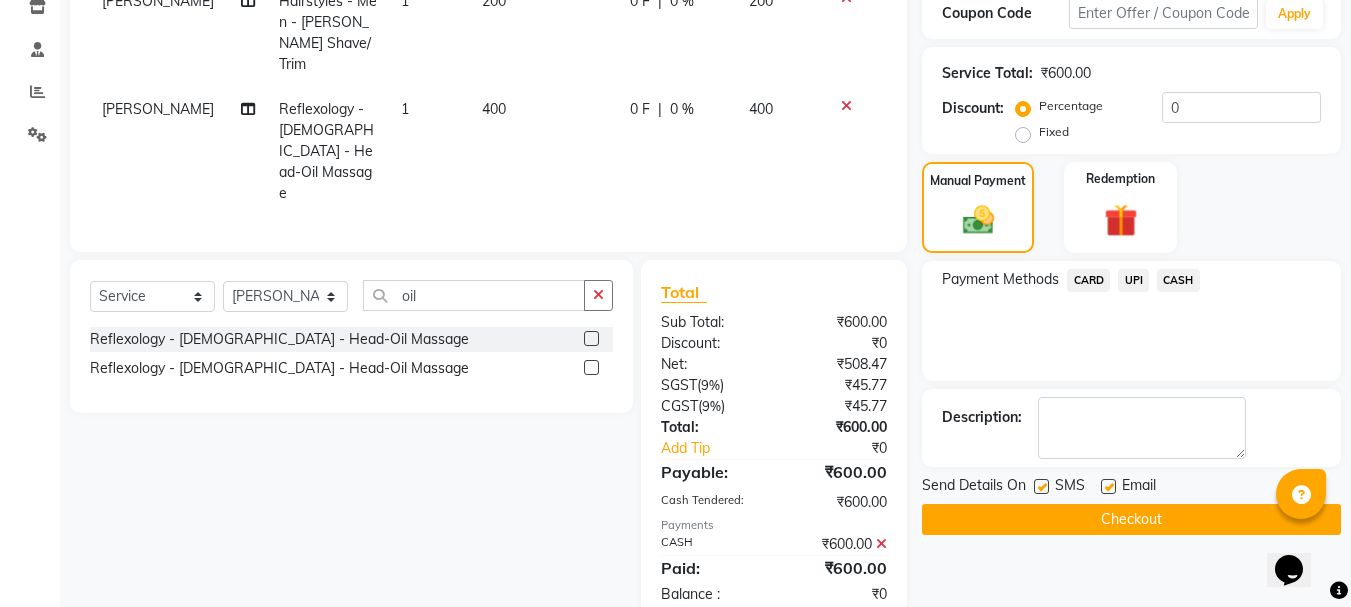 click on "Checkout" 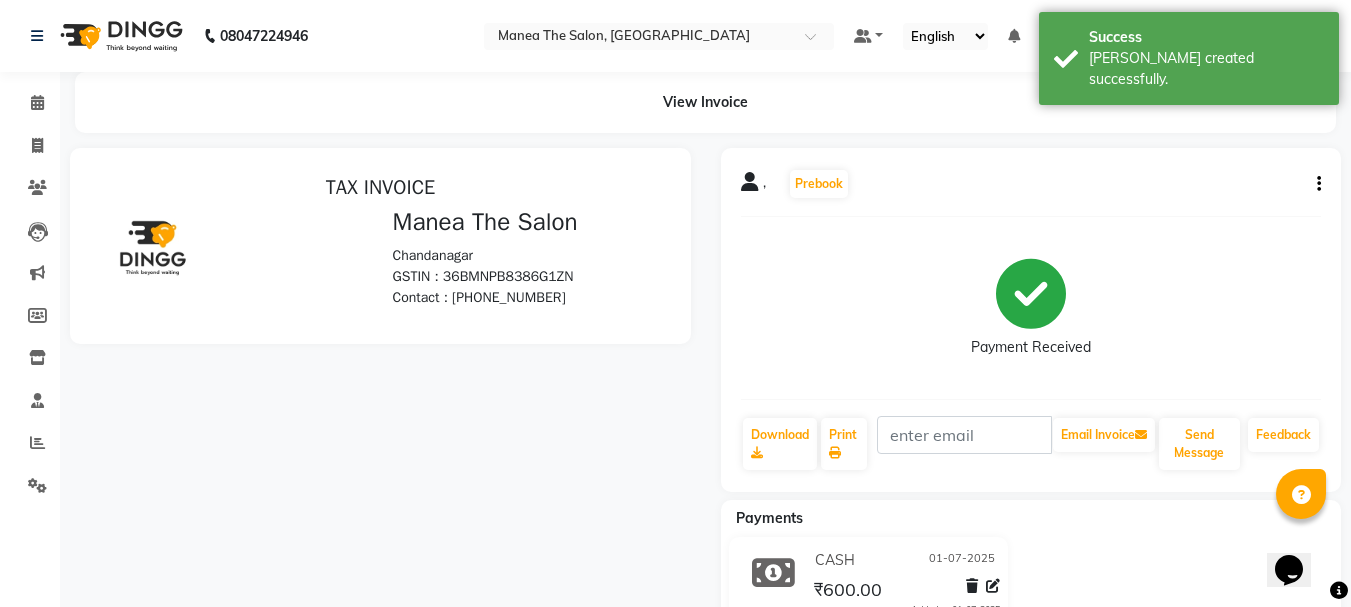 scroll, scrollTop: 0, scrollLeft: 0, axis: both 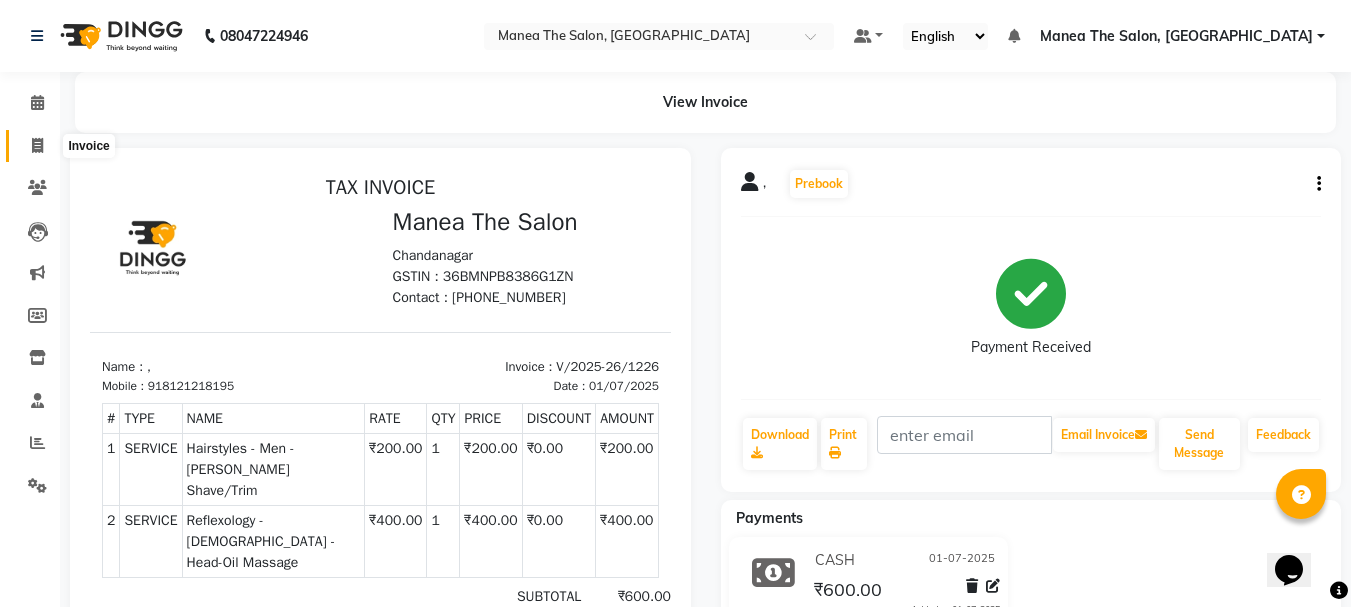 click 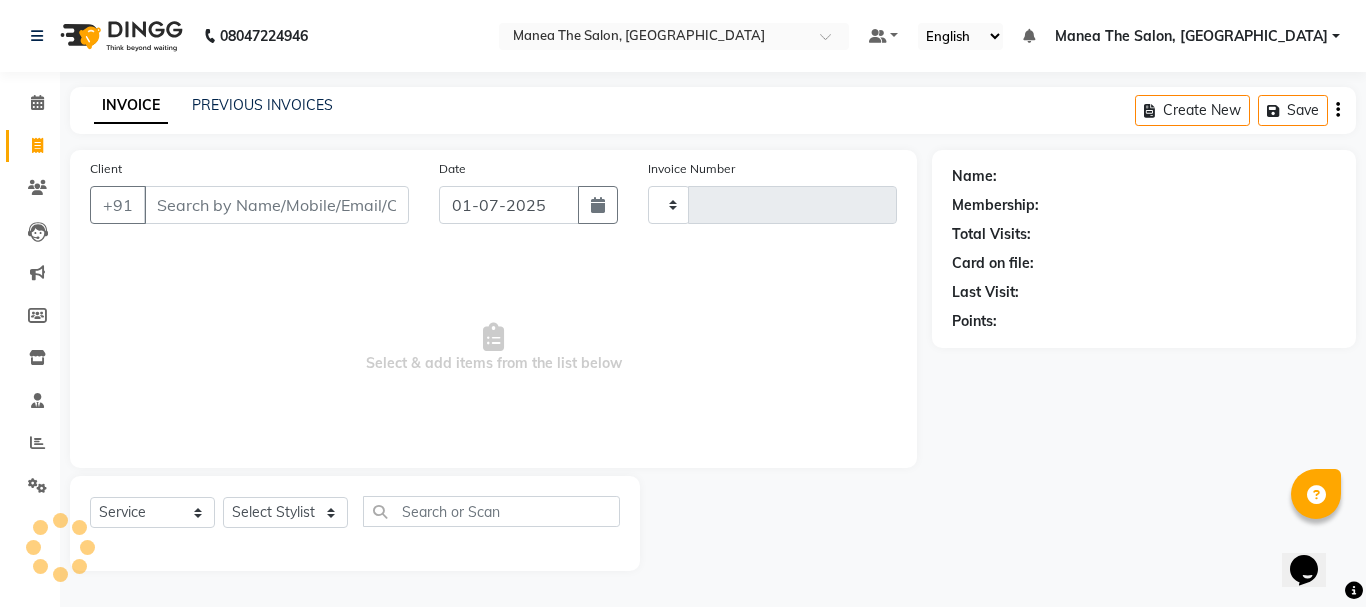 type on "1227" 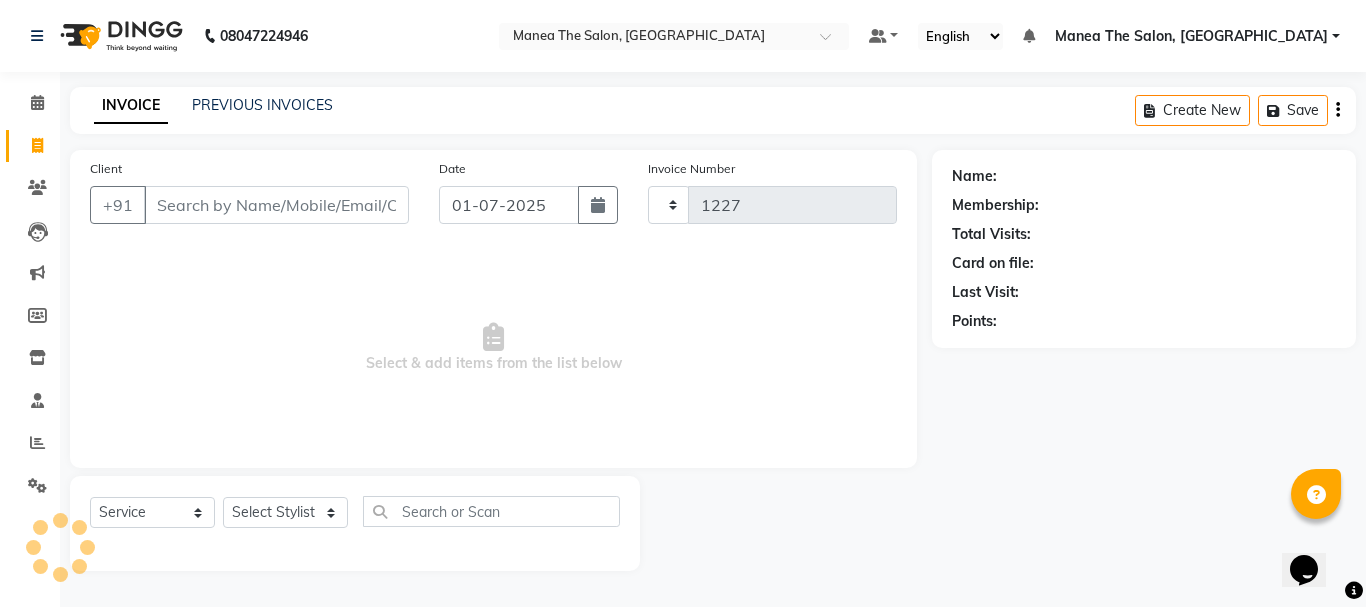 select on "7351" 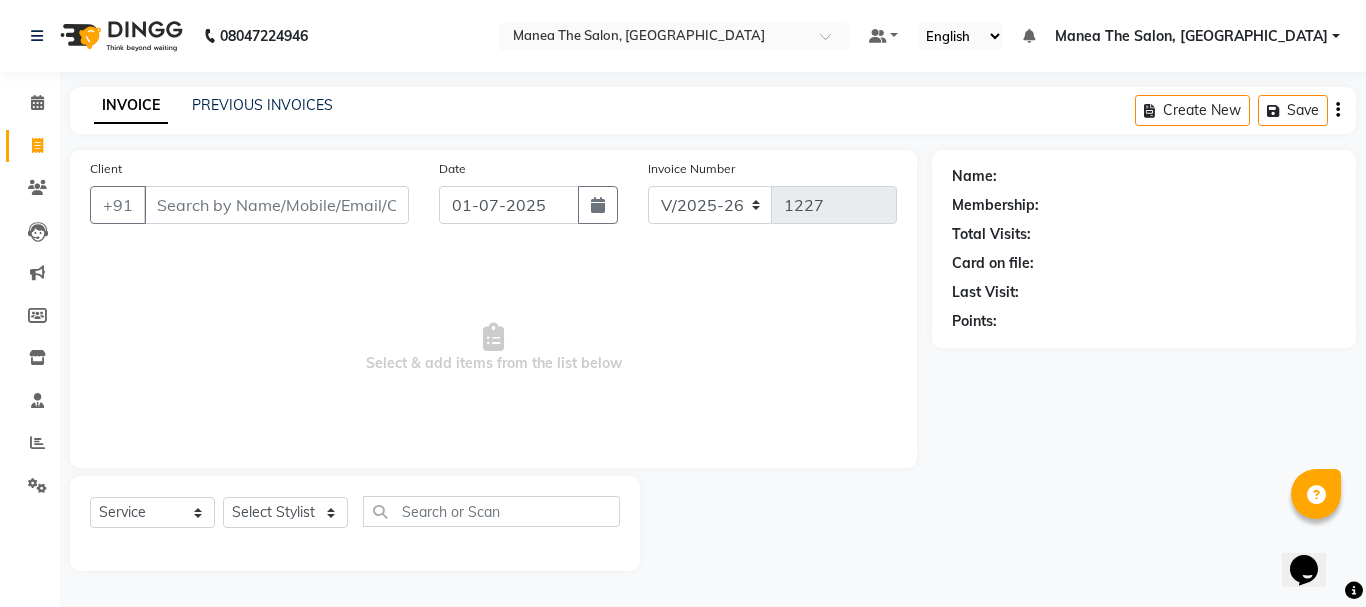click on "Name: Membership: Total Visits: Card on file: Last Visit:  Points:" 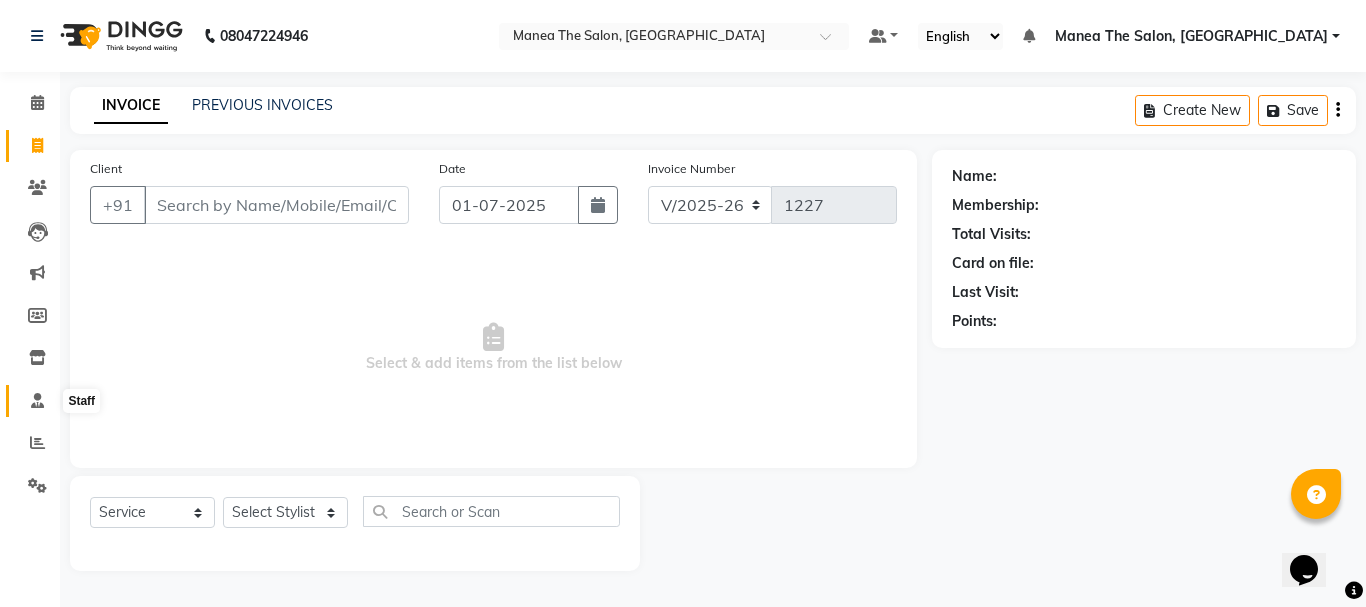 click 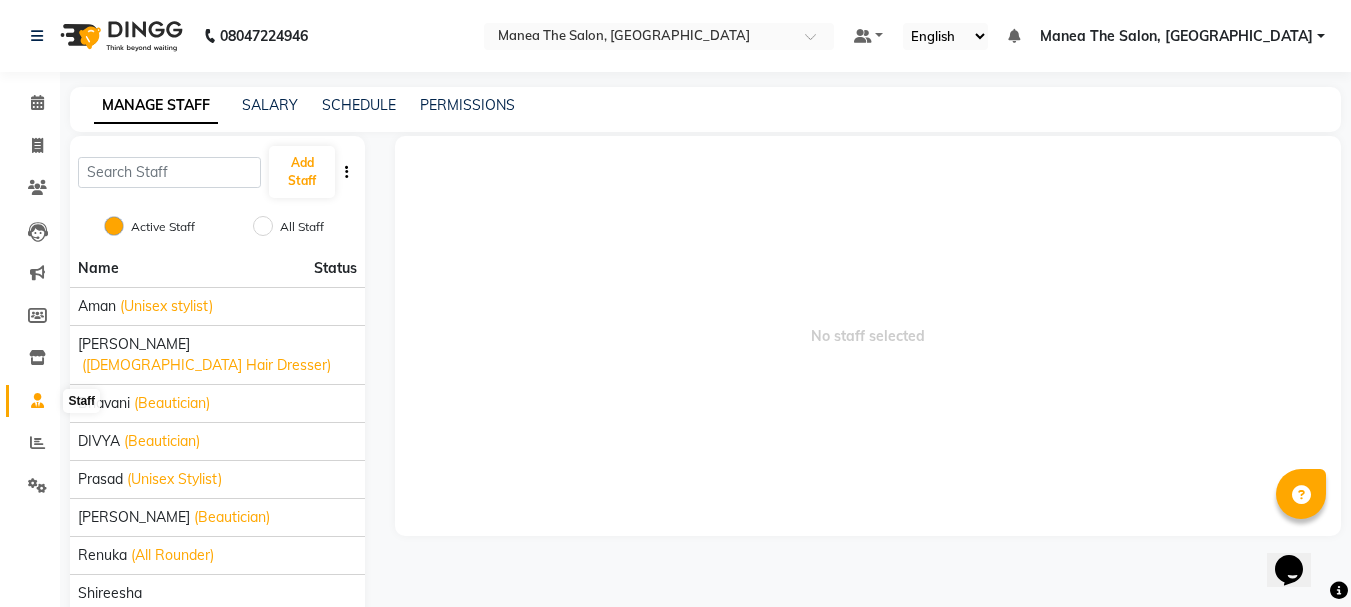 click 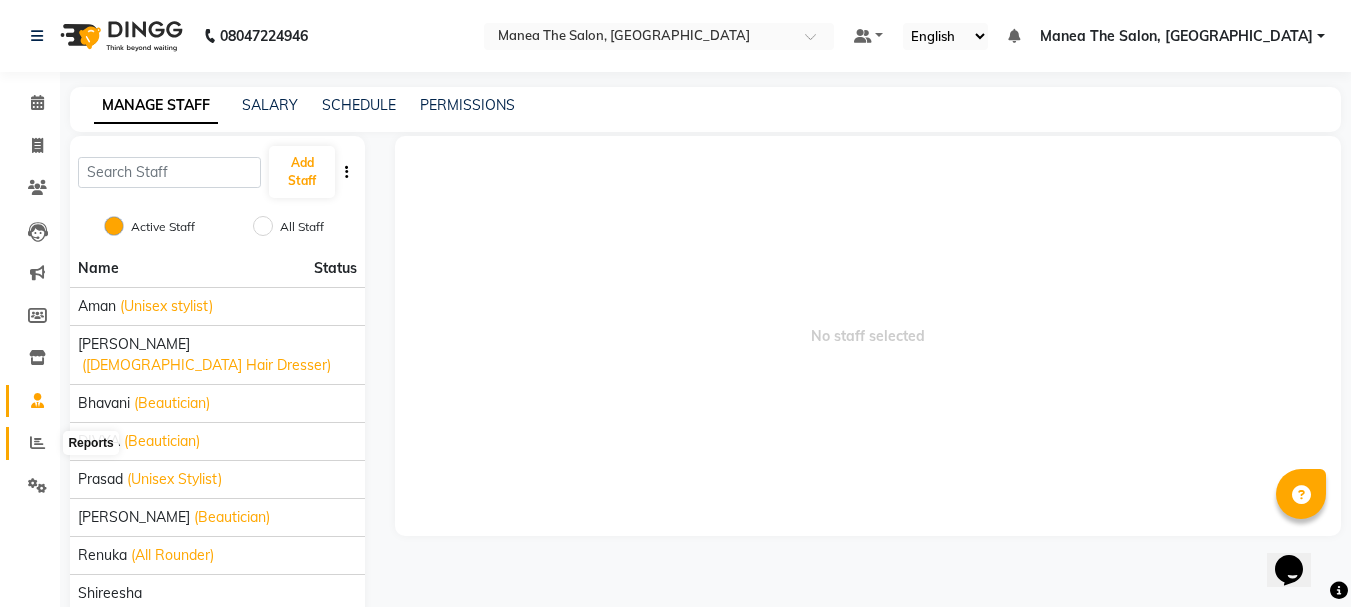 click 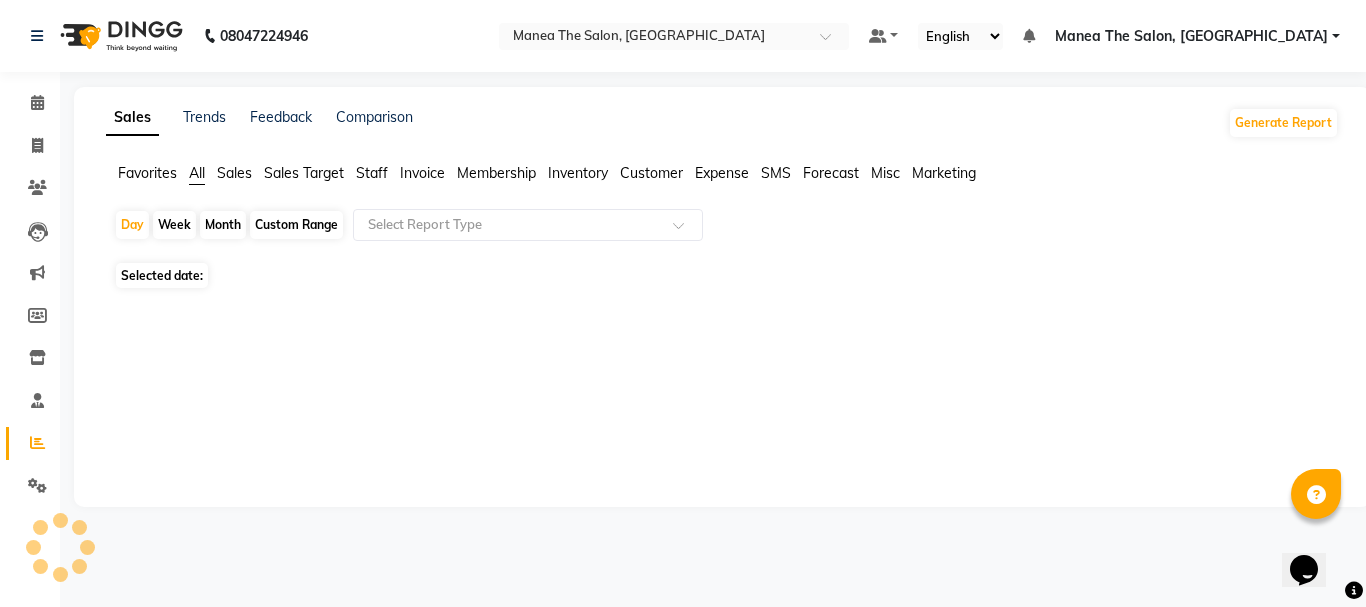click on "Sales" 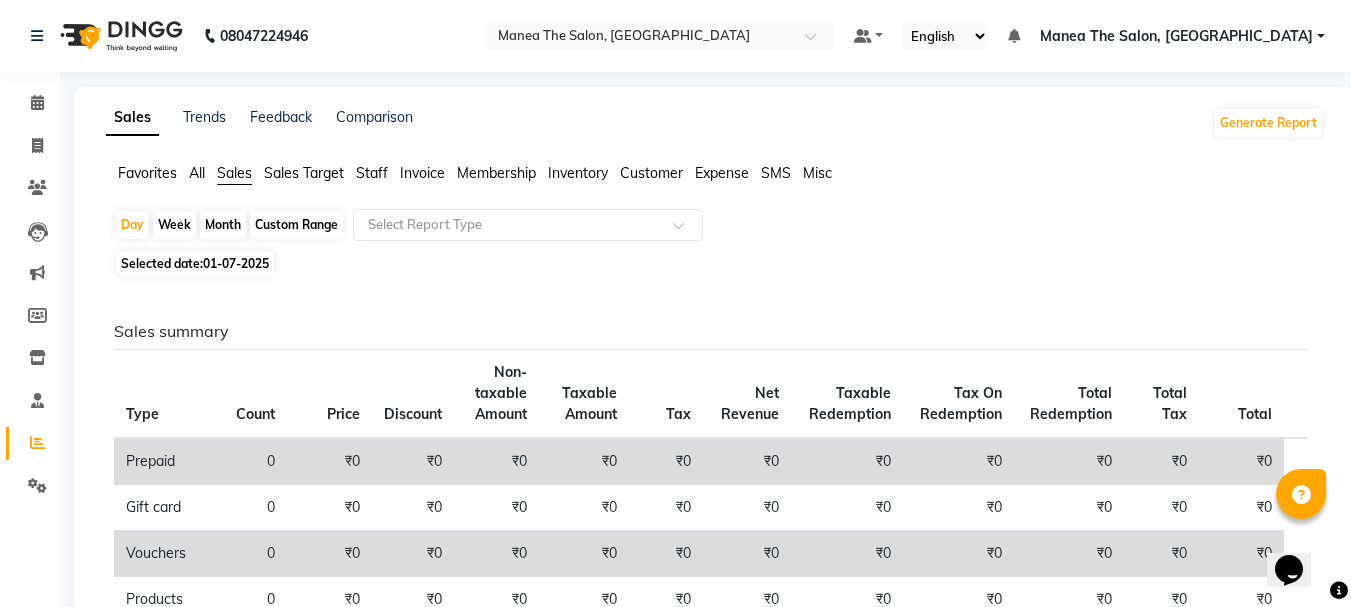 click on "Month" 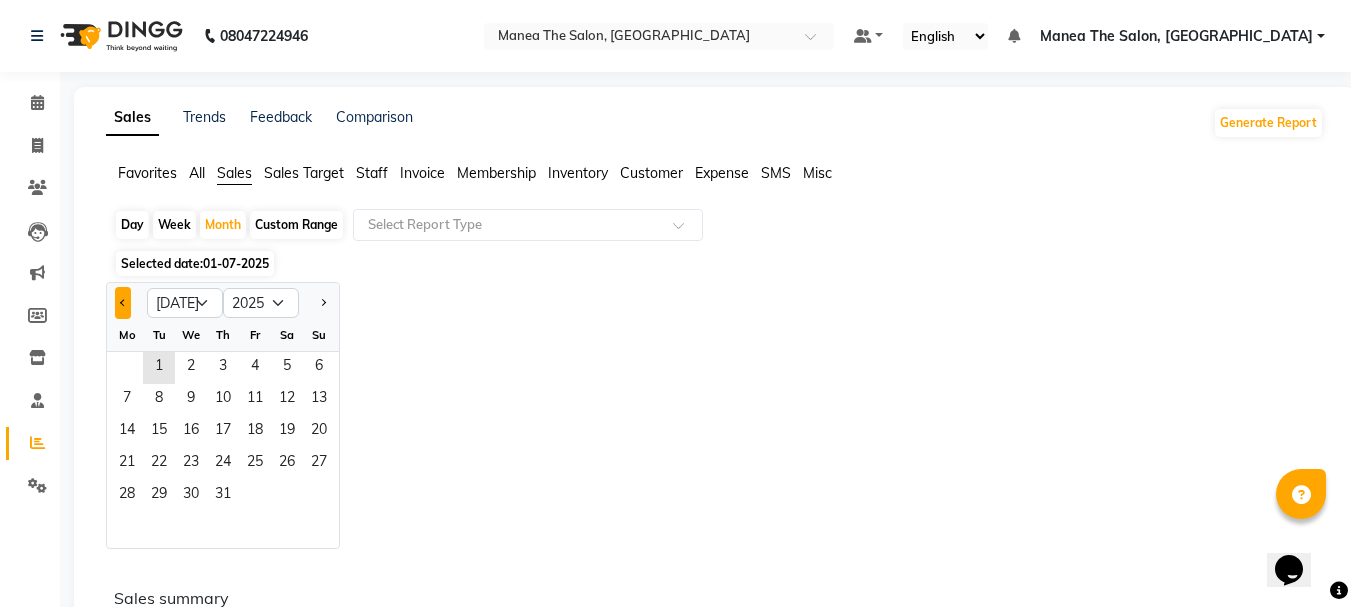 click 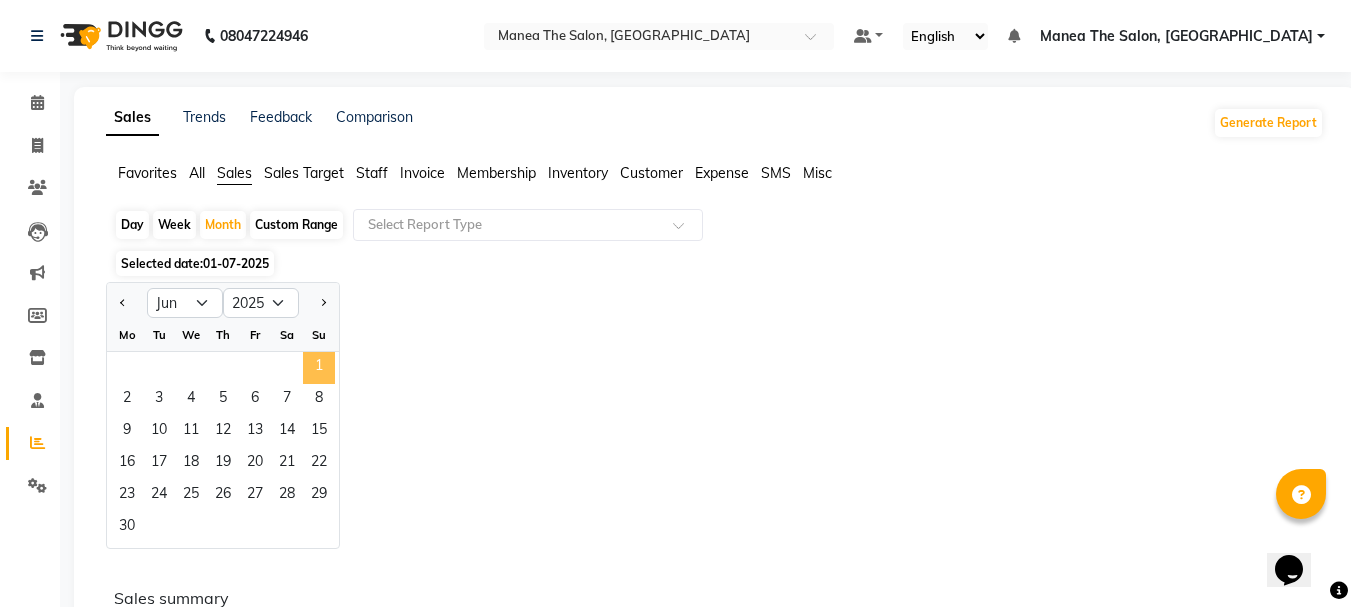 click on "1" 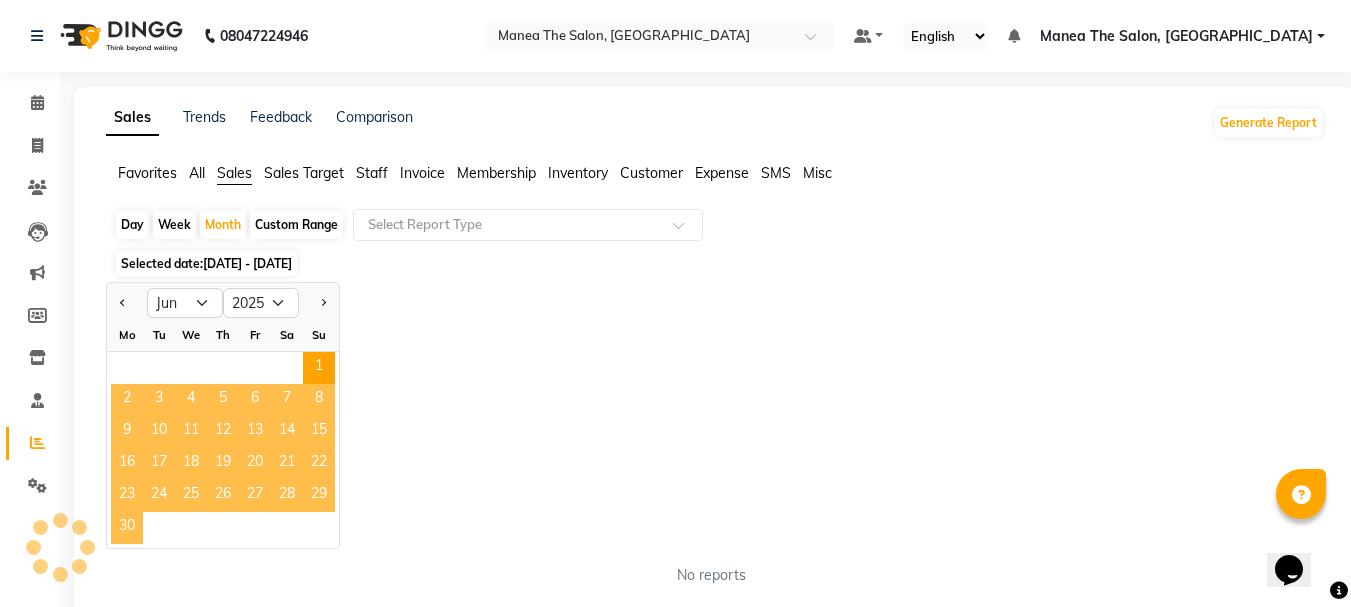 click on "30" 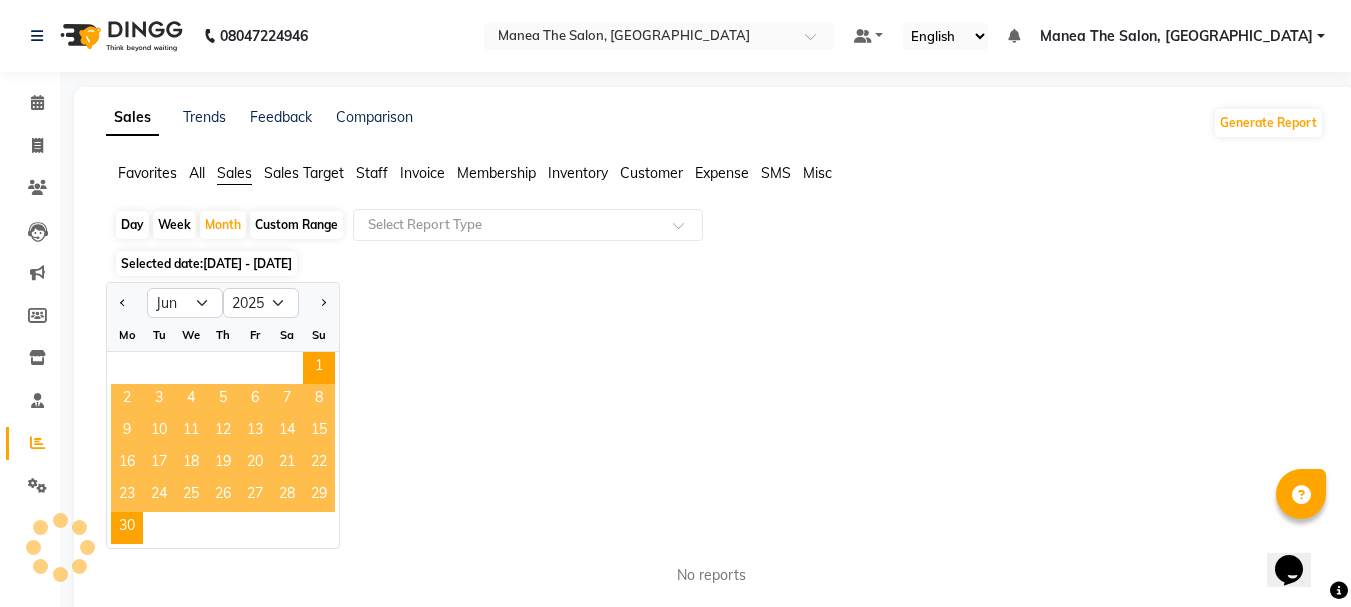click on "Jan Feb Mar Apr May Jun [DATE] Aug Sep Oct Nov [DATE] 2016 2017 2018 2019 2020 2021 2022 2023 2024 2025 2026 2027 2028 2029 2030 2031 2032 2033 2034 2035 Mo Tu We Th Fr Sa Su  1   2   3   4   5   6   7   8   9   10   11   12   13   14   15   16   17   18   19   20   21   22   23   24   25   26   27   28   29   30" 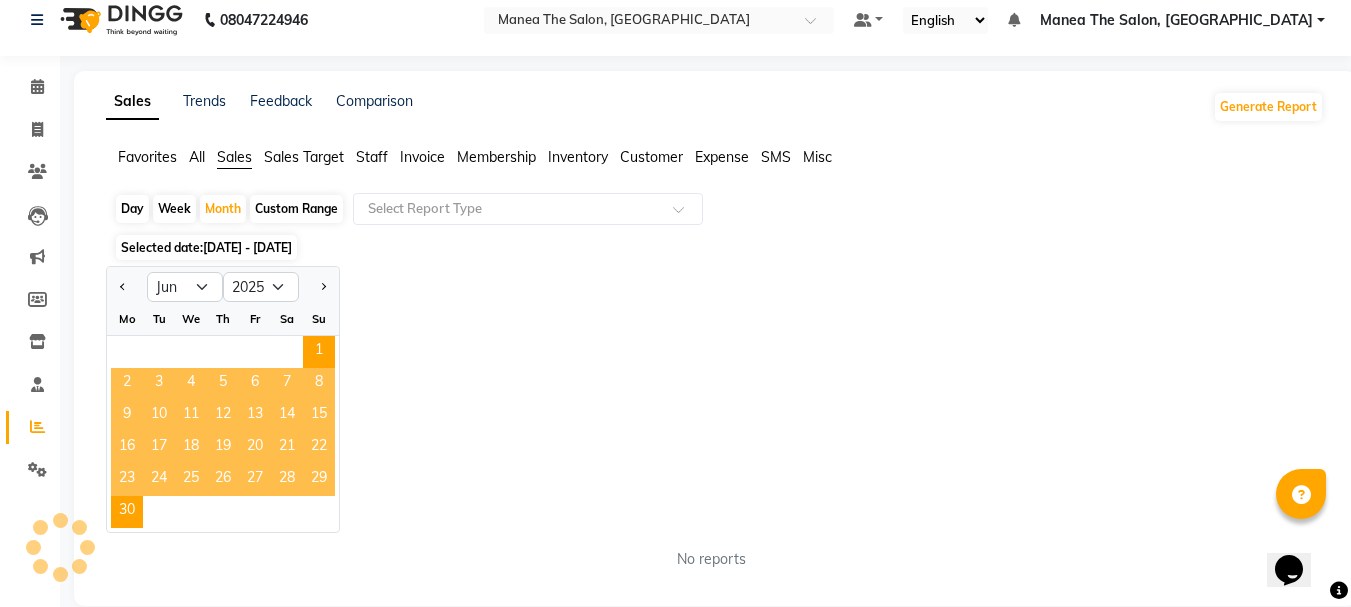 scroll, scrollTop: 0, scrollLeft: 0, axis: both 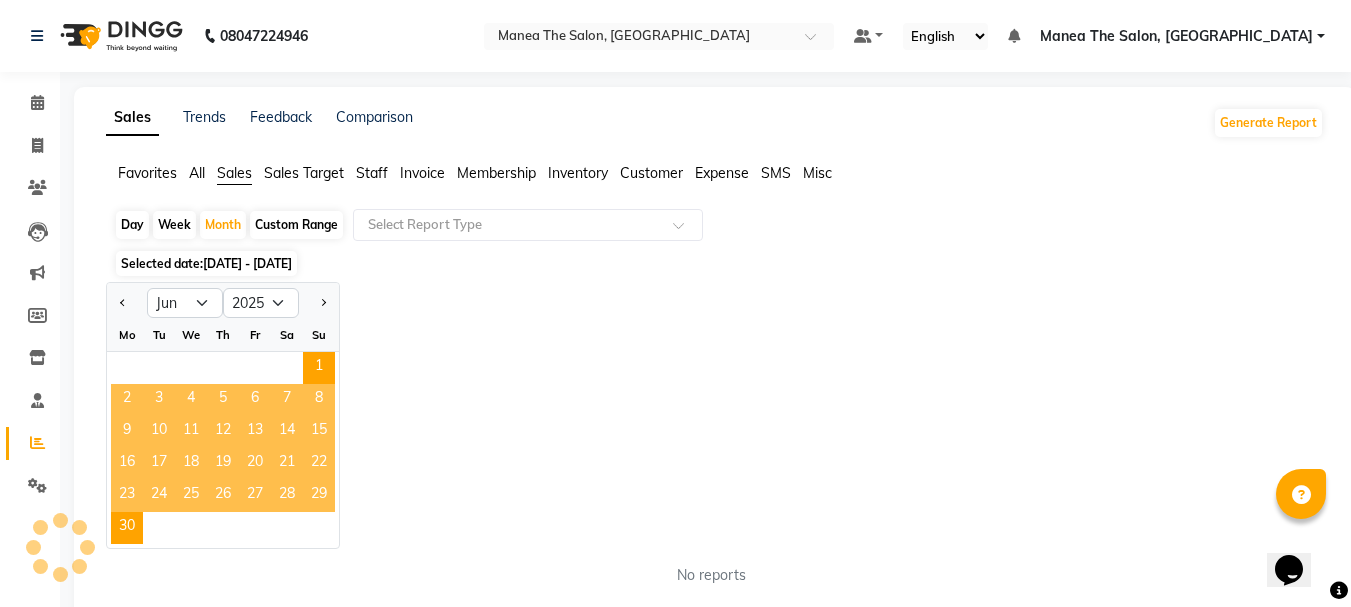 click on "Jan Feb Mar Apr May Jun [DATE] Aug Sep Oct Nov [DATE] 2016 2017 2018 2019 2020 2021 2022 2023 2024 2025 2026 2027 2028 2029 2030 2031 2032 2033 2034 2035 Mo Tu We Th Fr Sa Su  1   2   3   4   5   6   7   8   9   10   11   12   13   14   15   16   17   18   19   20   21   22   23   24   25   26   27   28   29   30" 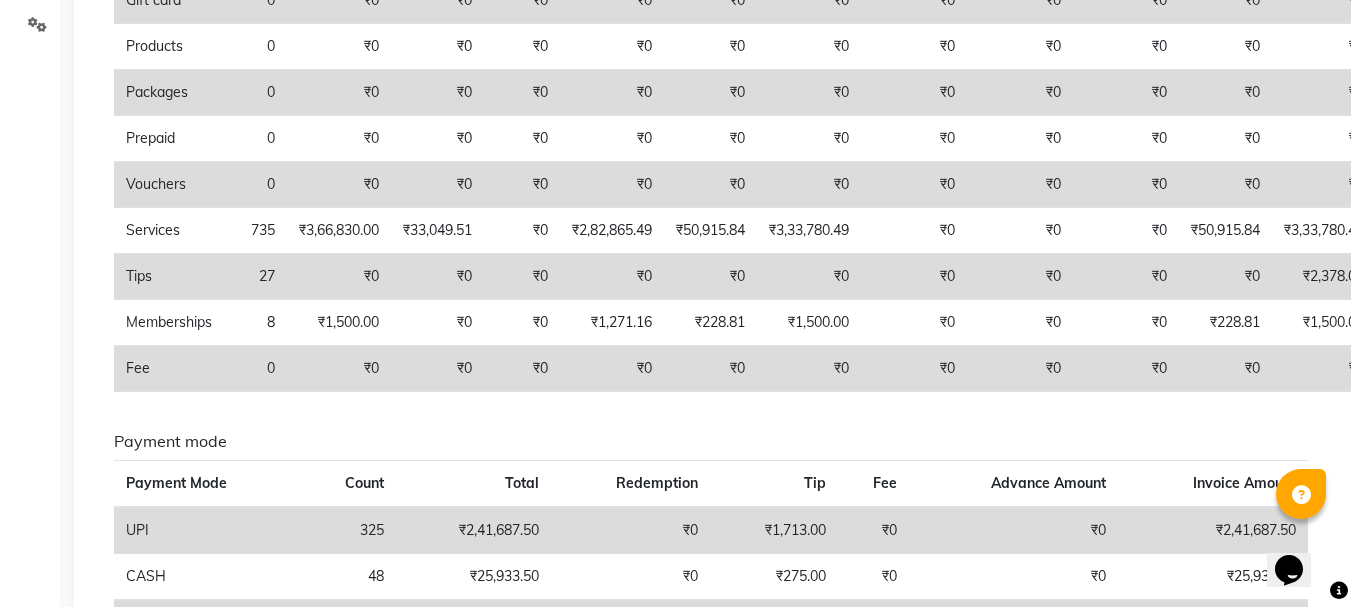 scroll, scrollTop: 606, scrollLeft: 0, axis: vertical 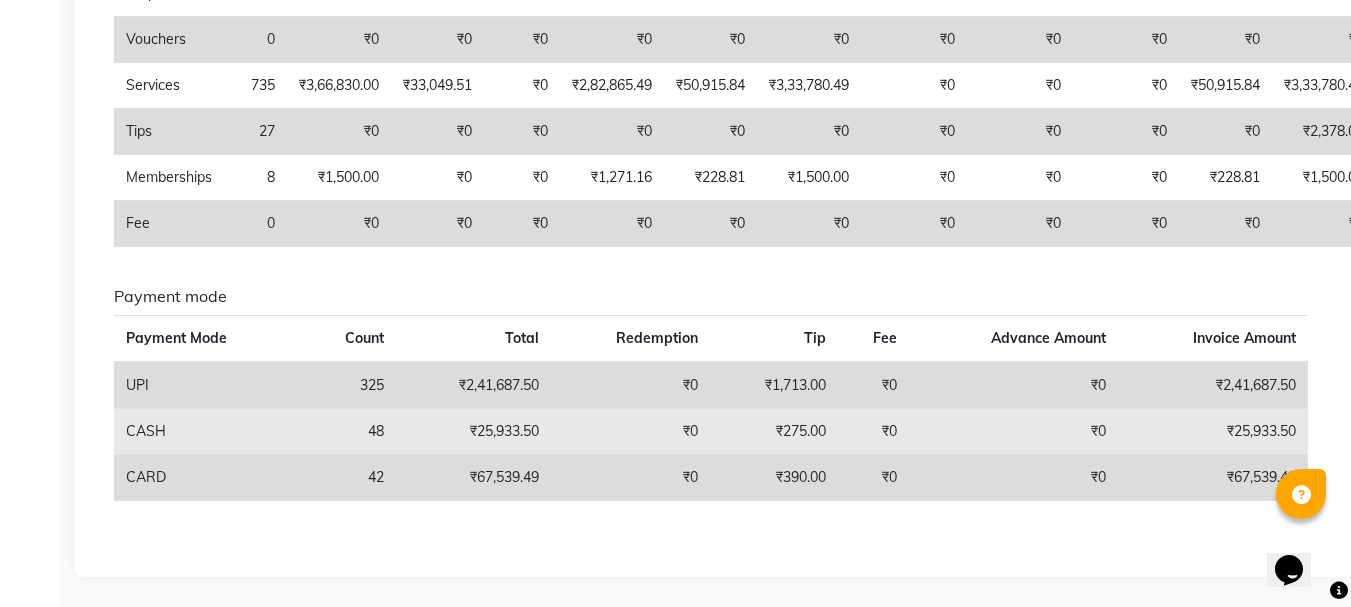 click on "₹25,933.50" 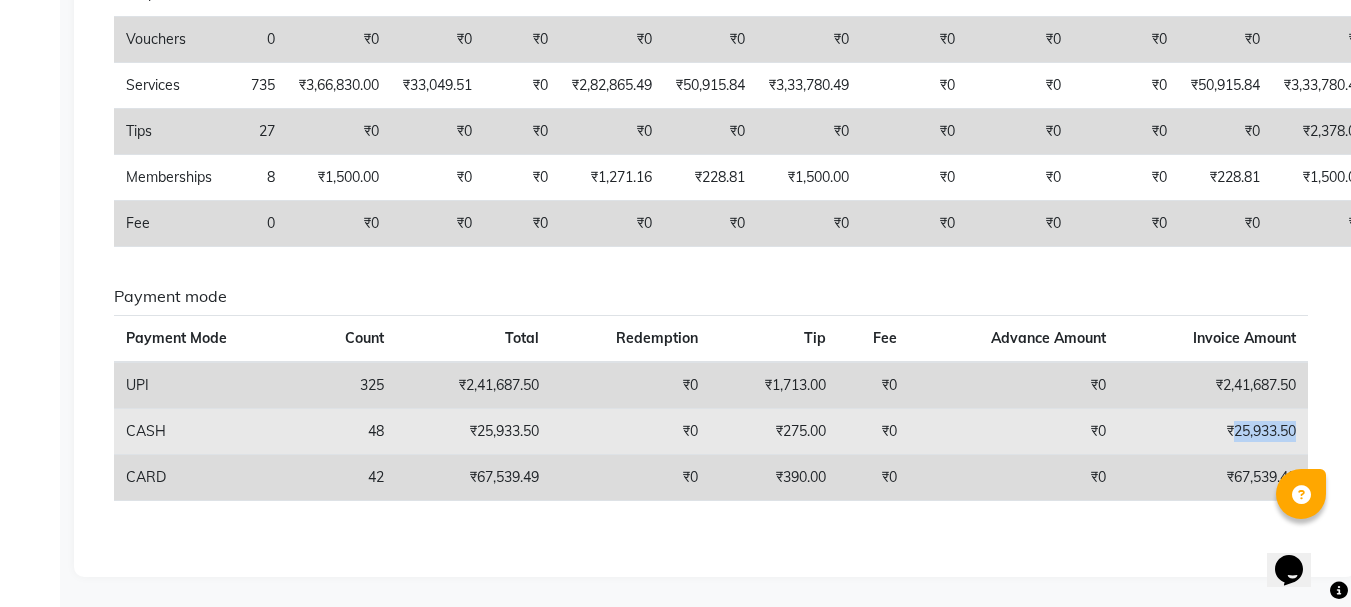 click on "₹25,933.50" 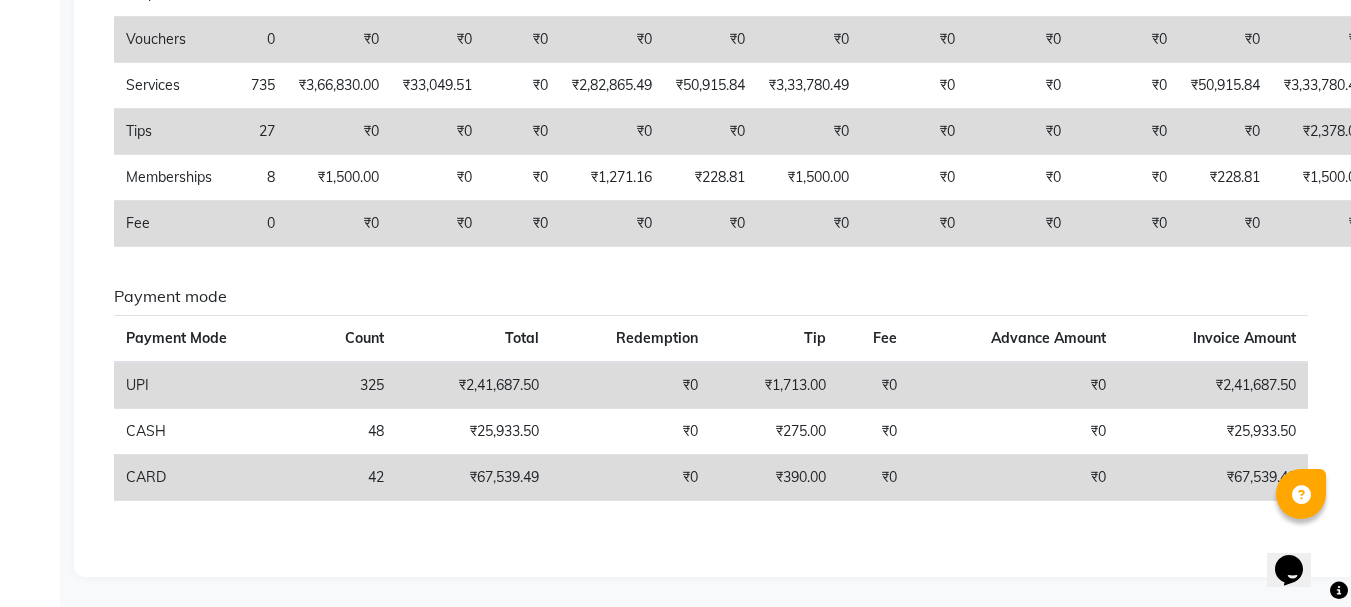 click on "Sales Trends Feedback Comparison Generate Report Favorites All Sales Sales Target Staff Invoice Membership Inventory Customer Expense SMS Misc  Day   Week   Month   Custom Range  Select Report Type Selected date:  [DATE] - [DATE]  Sales summary Type Count Price Discount Non-taxable Amount Taxable Amount Tax Net Revenue Taxable Redemption Tax On Redemption Total Redemption Total Tax Total  Gift card 0 ₹0 ₹0 ₹0 ₹0 ₹0 ₹0 ₹0 ₹0 ₹0 ₹0 ₹0  Products 0 ₹0 ₹0 ₹0 ₹0 ₹0 ₹0 ₹0 ₹0 ₹0 ₹0 ₹0  Packages 0 ₹0 ₹0 ₹0 ₹0 ₹0 ₹0 ₹0 ₹0 ₹0 ₹0 ₹0  Prepaid 0 ₹0 ₹0 ₹0 ₹0 ₹0 ₹0 ₹0 ₹0 ₹0 ₹0 ₹0  Vouchers 0 ₹0 ₹0 ₹0 ₹0 ₹0 ₹0 ₹0 ₹0 ₹0 ₹0 ₹0  Services 735 ₹3,66,830.00 ₹33,049.51 ₹0 ₹2,82,865.49 ₹50,915.84 ₹3,33,780.49 ₹0 ₹0 ₹0 ₹50,915.84 ₹3,33,780.49  Tips 27 ₹0 ₹0 ₹0 ₹0 ₹0 ₹0 ₹0 ₹0 ₹0 ₹0 ₹2,378.00  Memberships 8 ₹1,500.00 ₹0 ₹0 ₹1,271.16 ₹228.81 ₹1,500.00 ₹0 ₹0 ₹0" 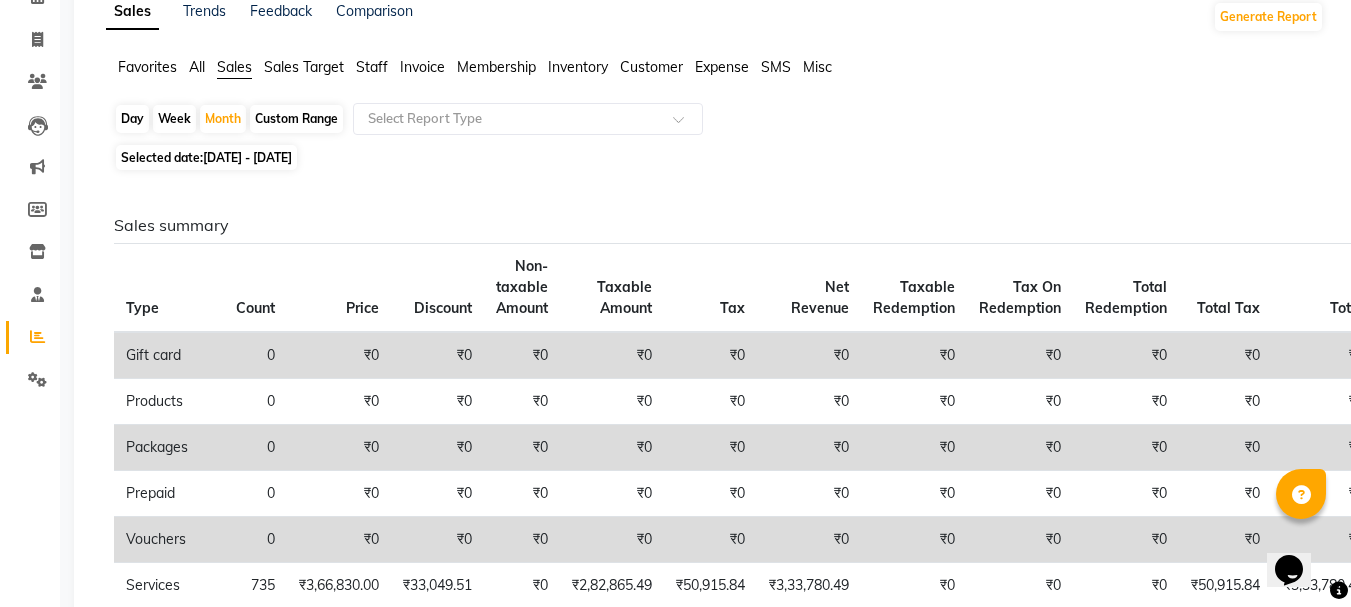 scroll, scrollTop: 0, scrollLeft: 0, axis: both 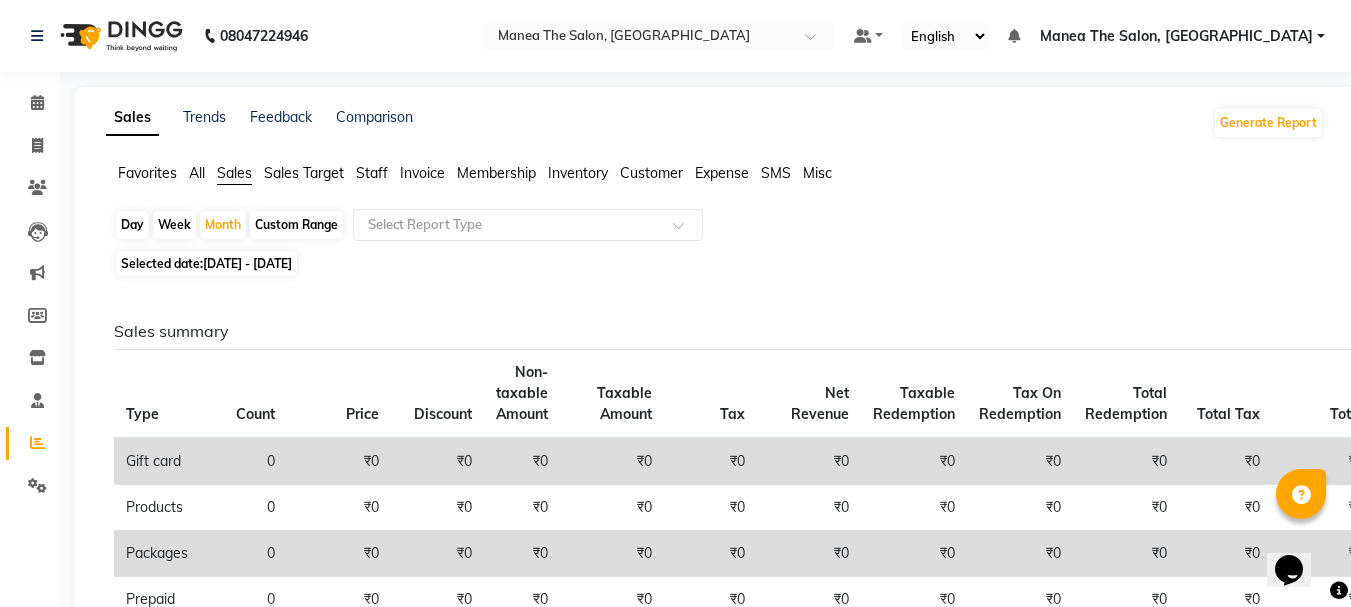 click on "Sales summary Type Count Price Discount Non-taxable Amount Taxable Amount Tax Net Revenue Taxable Redemption Tax On Redemption Total Redemption Total Tax Total  Gift card 0 ₹0 ₹0 ₹0 ₹0 ₹0 ₹0 ₹0 ₹0 ₹0 ₹0 ₹0  Products 0 ₹0 ₹0 ₹0 ₹0 ₹0 ₹0 ₹0 ₹0 ₹0 ₹0 ₹0  Packages 0 ₹0 ₹0 ₹0 ₹0 ₹0 ₹0 ₹0 ₹0 ₹0 ₹0 ₹0  Prepaid 0 ₹0 ₹0 ₹0 ₹0 ₹0 ₹0 ₹0 ₹0 ₹0 ₹0 ₹0  Vouchers 0 ₹0 ₹0 ₹0 ₹0 ₹0 ₹0 ₹0 ₹0 ₹0 ₹0 ₹0  Services 735 ₹3,66,830.00 ₹33,049.51 ₹0 ₹2,82,865.49 ₹50,915.84 ₹3,33,780.49 ₹0 ₹0 ₹0 ₹50,915.84 ₹3,33,780.49  Tips 27 ₹0 ₹0 ₹0 ₹0 ₹0 ₹0 ₹0 ₹0 ₹0 ₹0 ₹2,378.00  Memberships 8 ₹1,500.00 ₹0 ₹0 ₹1,271.16 ₹228.81 ₹1,500.00 ₹0 ₹0 ₹0 ₹228.81 ₹1,500.00  Fee 0 ₹0 ₹0 ₹0 ₹0 ₹0 ₹0 ₹0 ₹0 ₹0 ₹0 ₹0 Payment mode Payment Mode Count Total Redemption Tip Fee Advance Amount Invoice Amount  UPI 325 ₹2,41,687.50 ₹0 ₹1,713.00 ₹0 ₹0 ₹2,41,687.50 48" 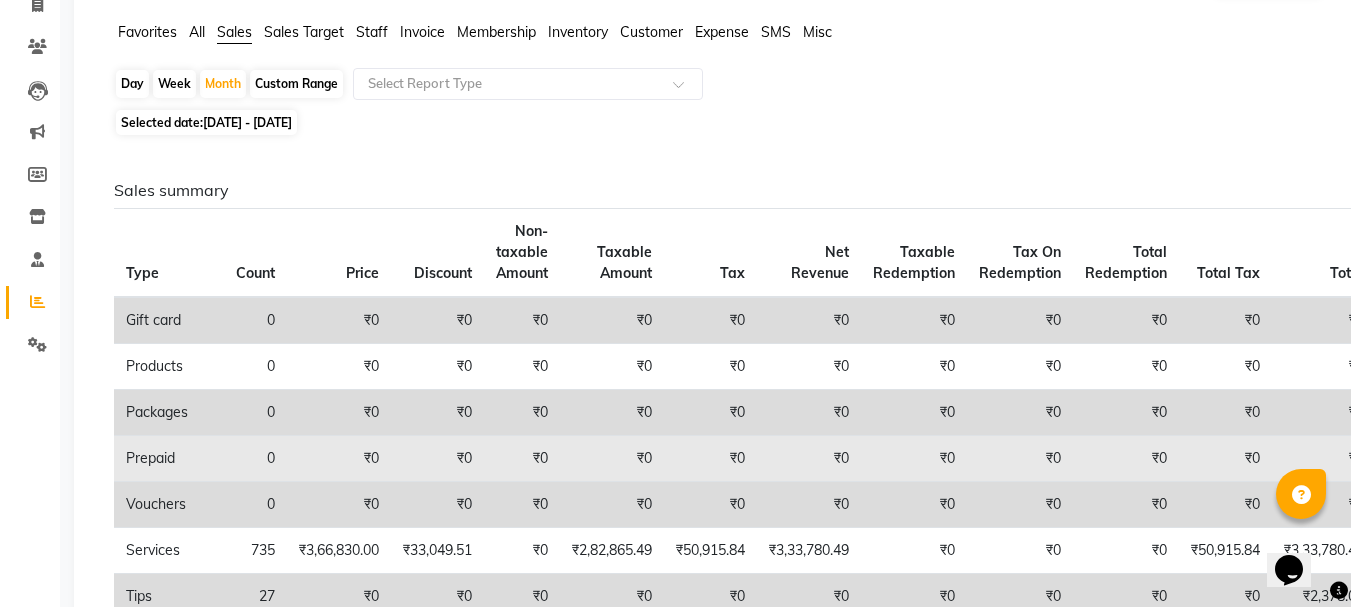 scroll, scrollTop: 0, scrollLeft: 0, axis: both 